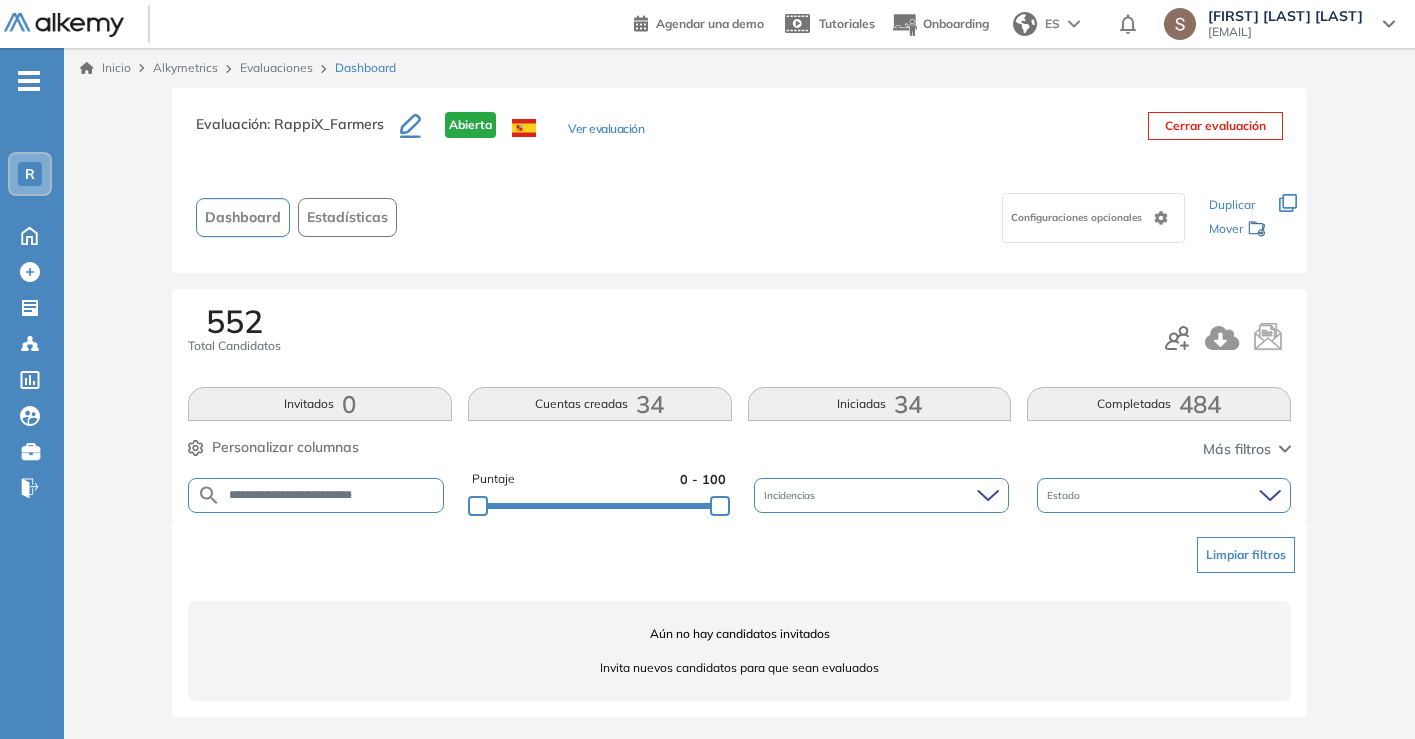 click on "**********" at bounding box center [332, 495] 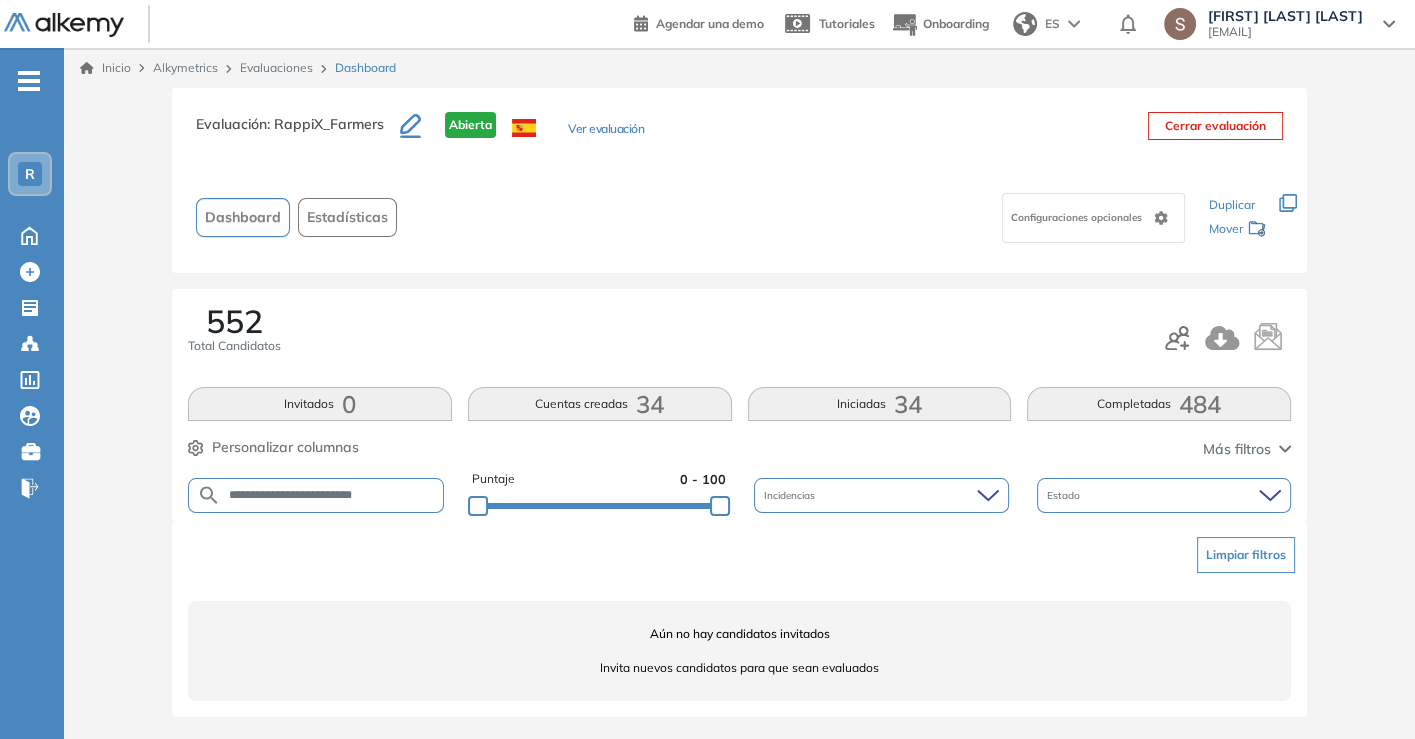 scroll, scrollTop: 0, scrollLeft: 0, axis: both 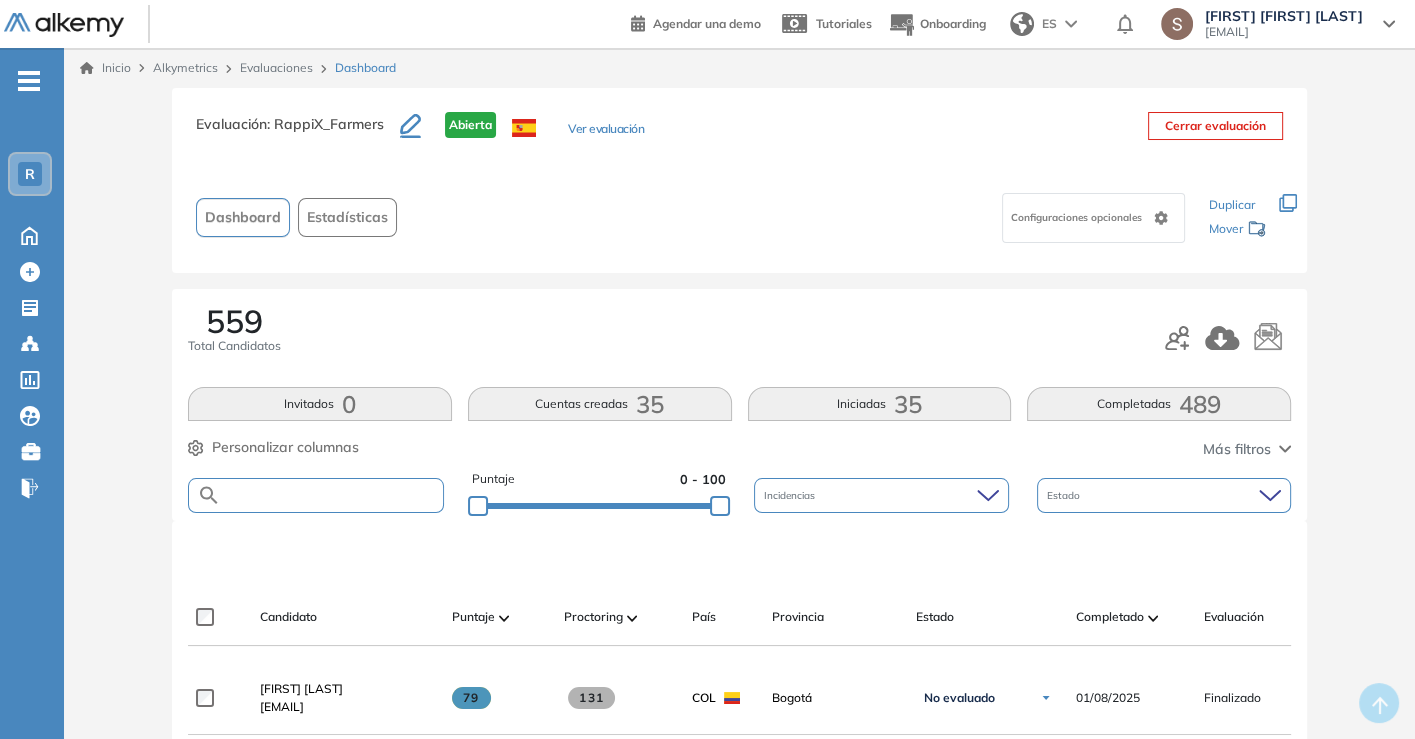 click at bounding box center (332, 495) 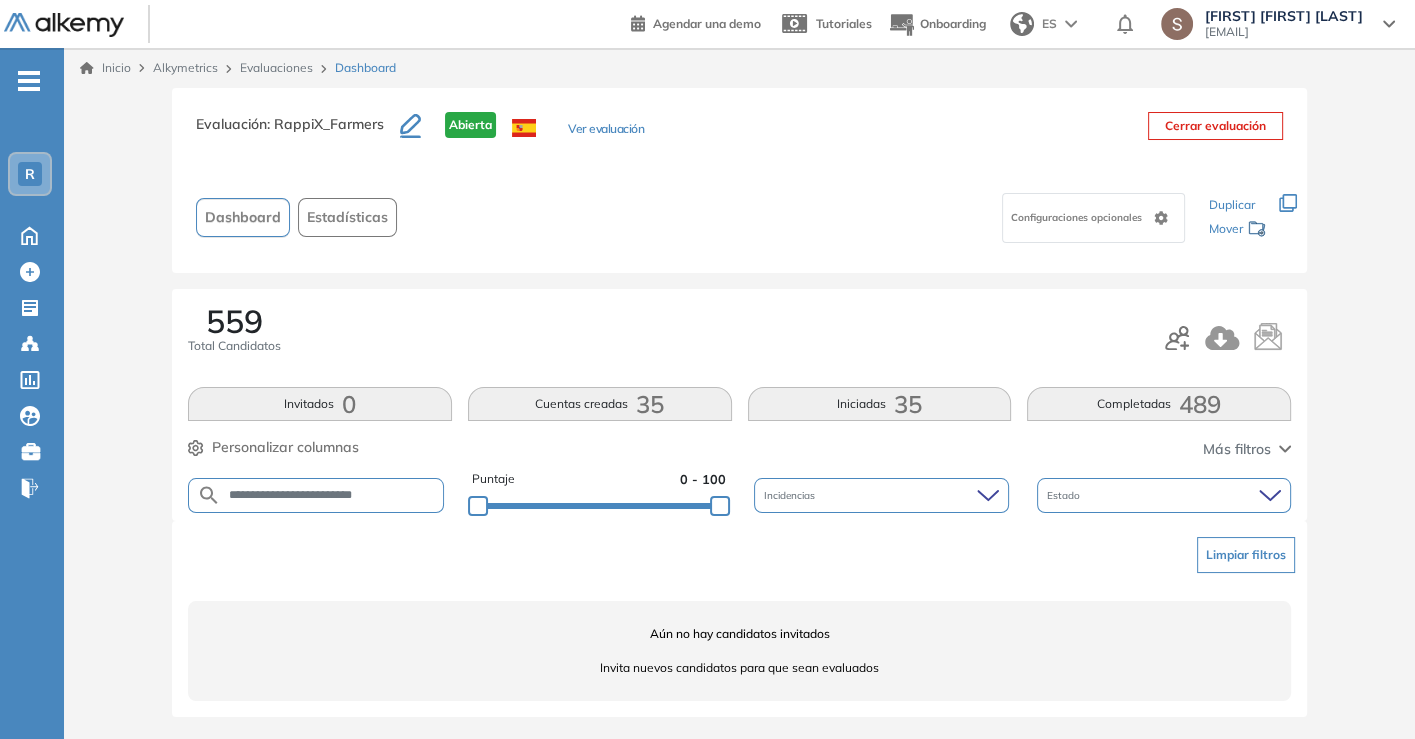 click on "**********" at bounding box center [332, 495] 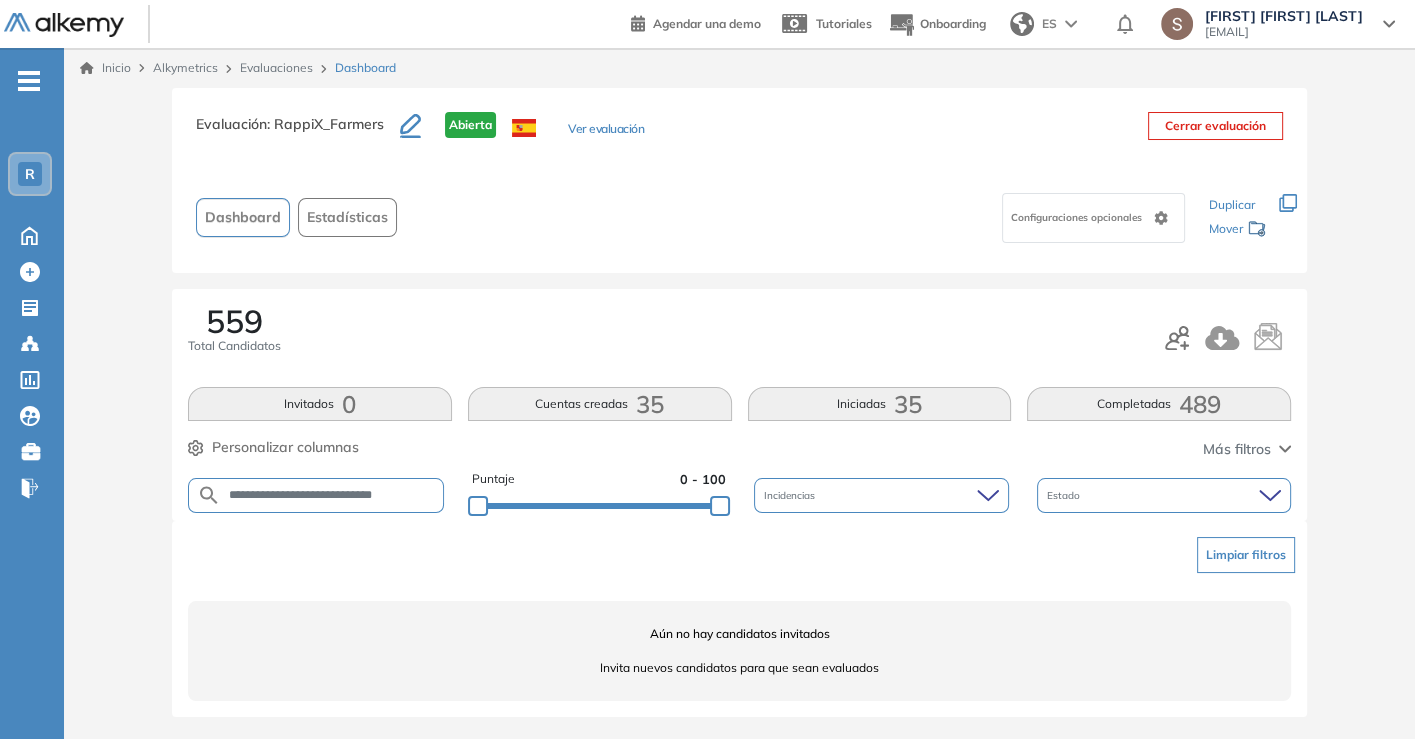 click on "**********" at bounding box center (332, 495) 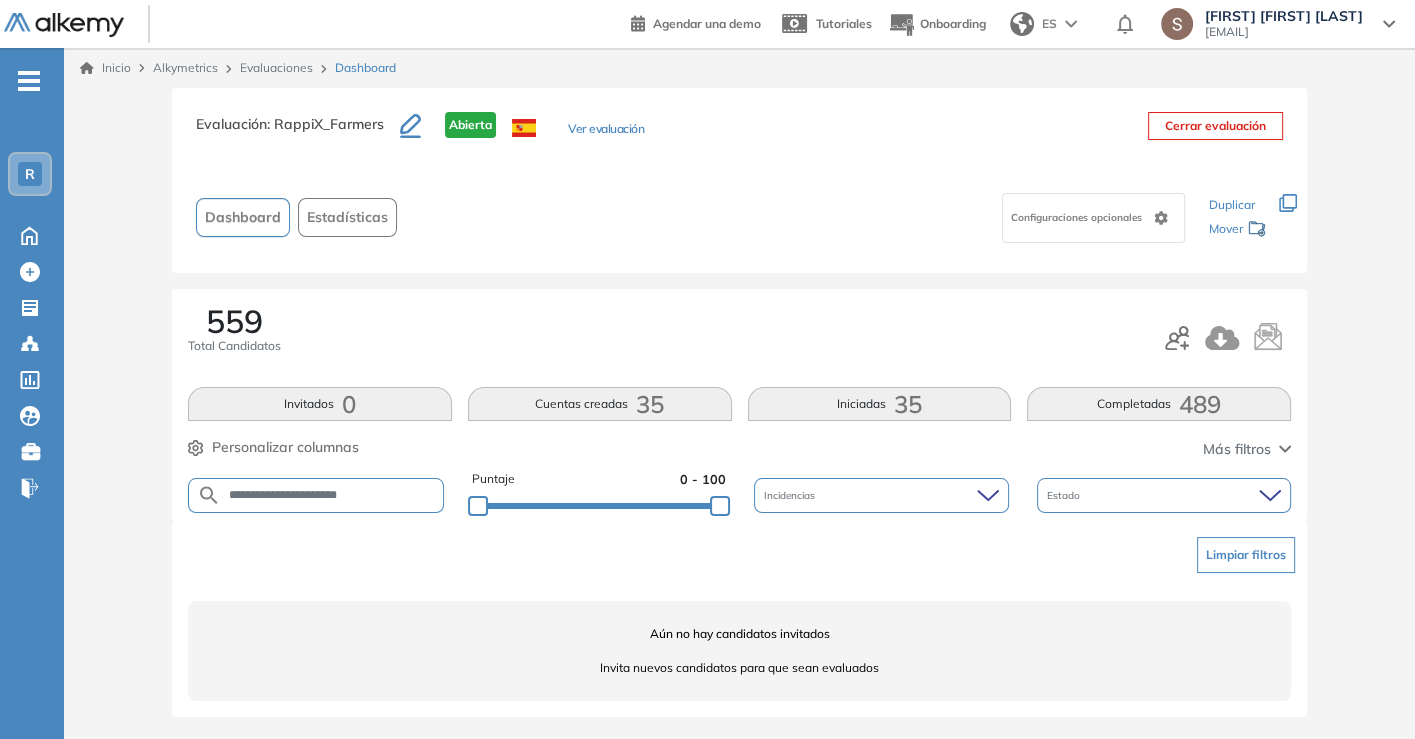 drag, startPoint x: 339, startPoint y: 503, endPoint x: 325, endPoint y: 495, distance: 16.124516 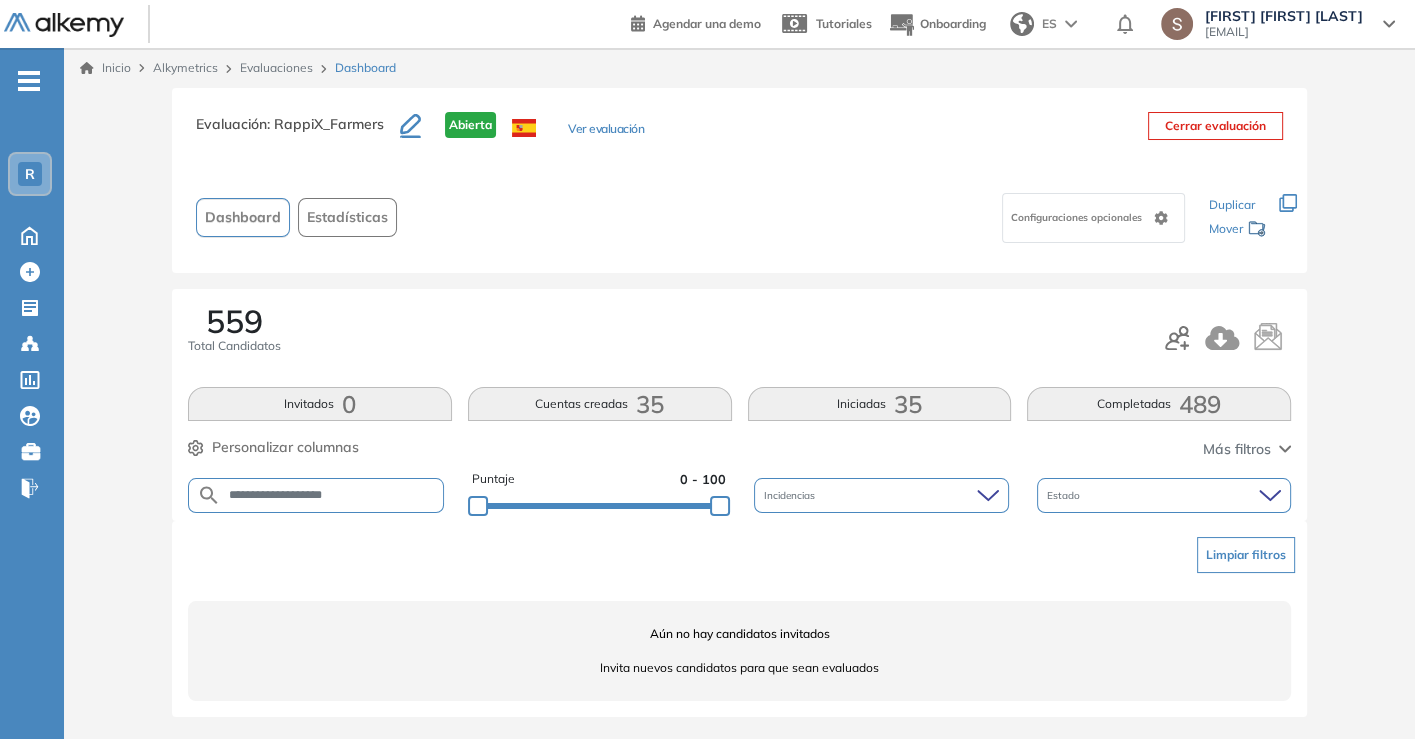 click on "**********" at bounding box center (332, 495) 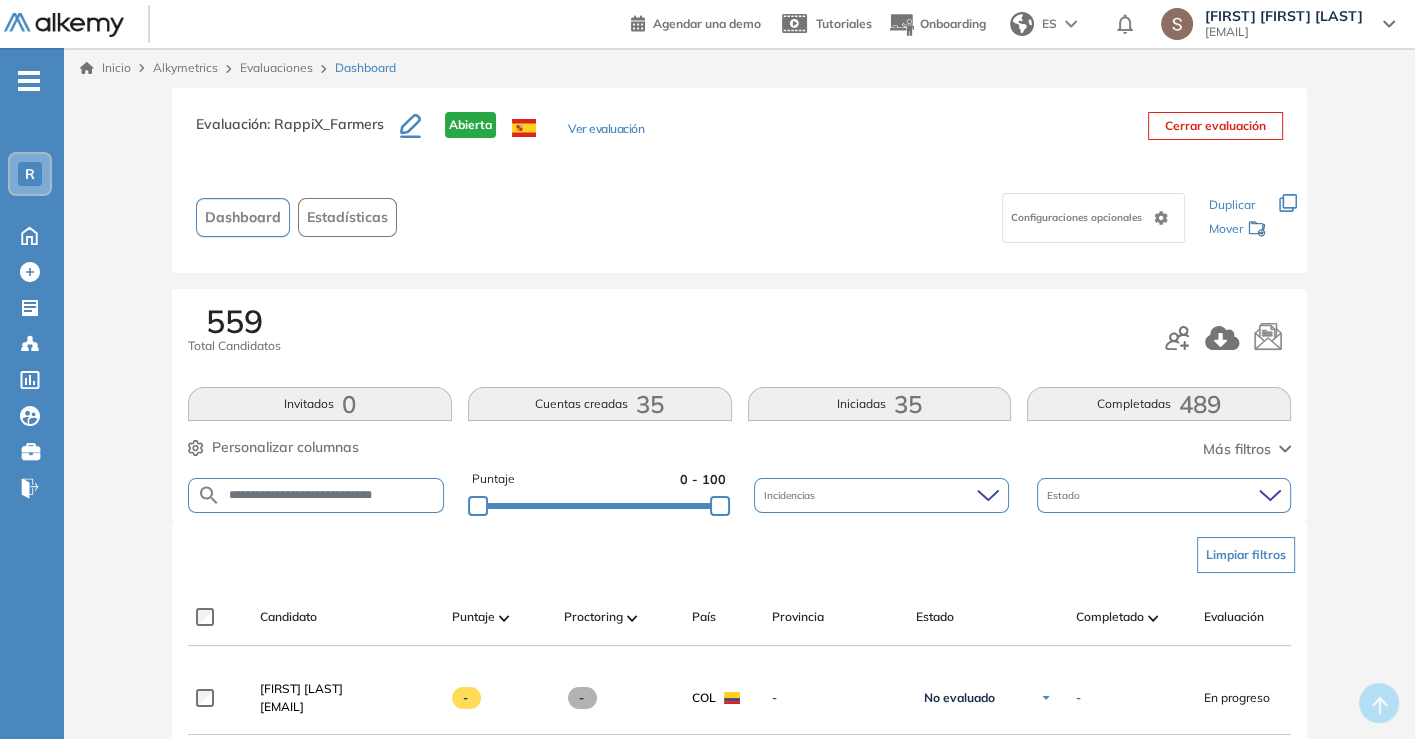 click on "**********" at bounding box center (332, 495) 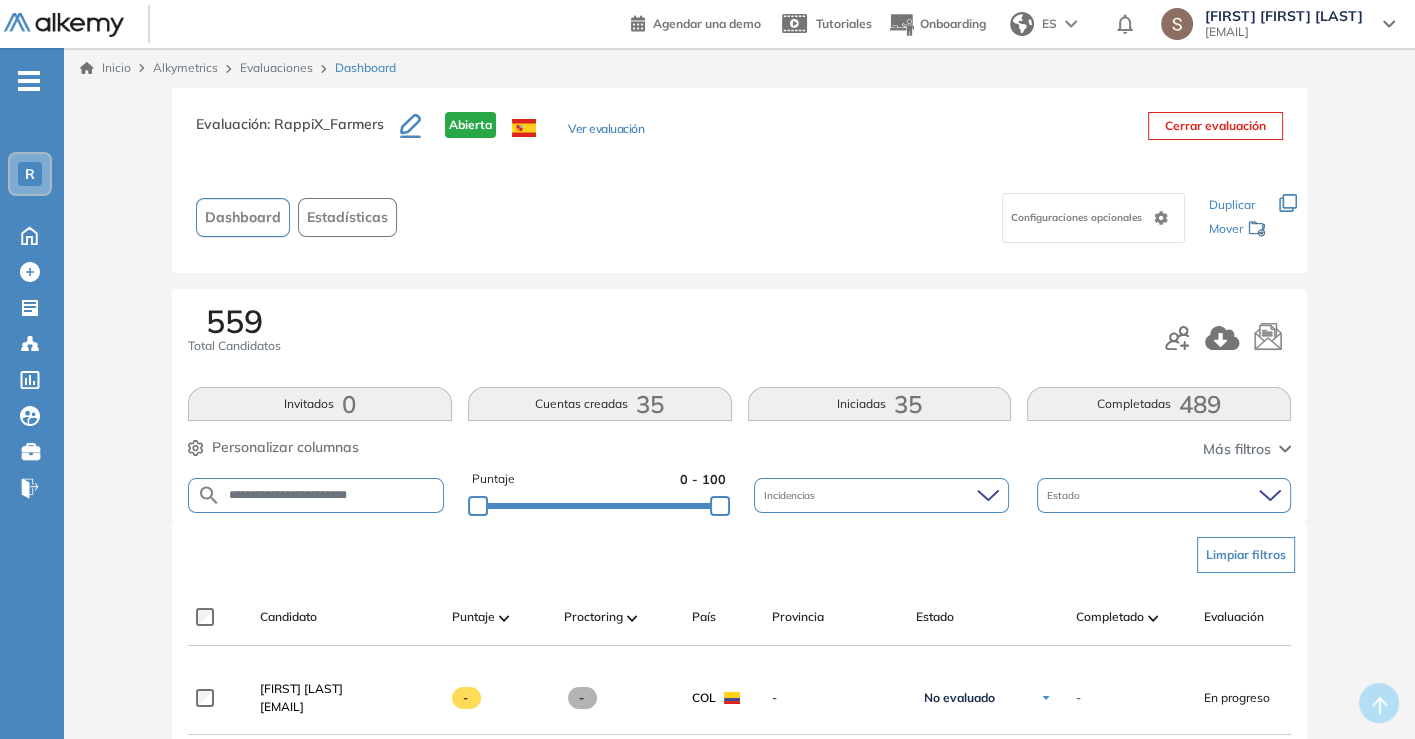 click on "**********" at bounding box center (332, 495) 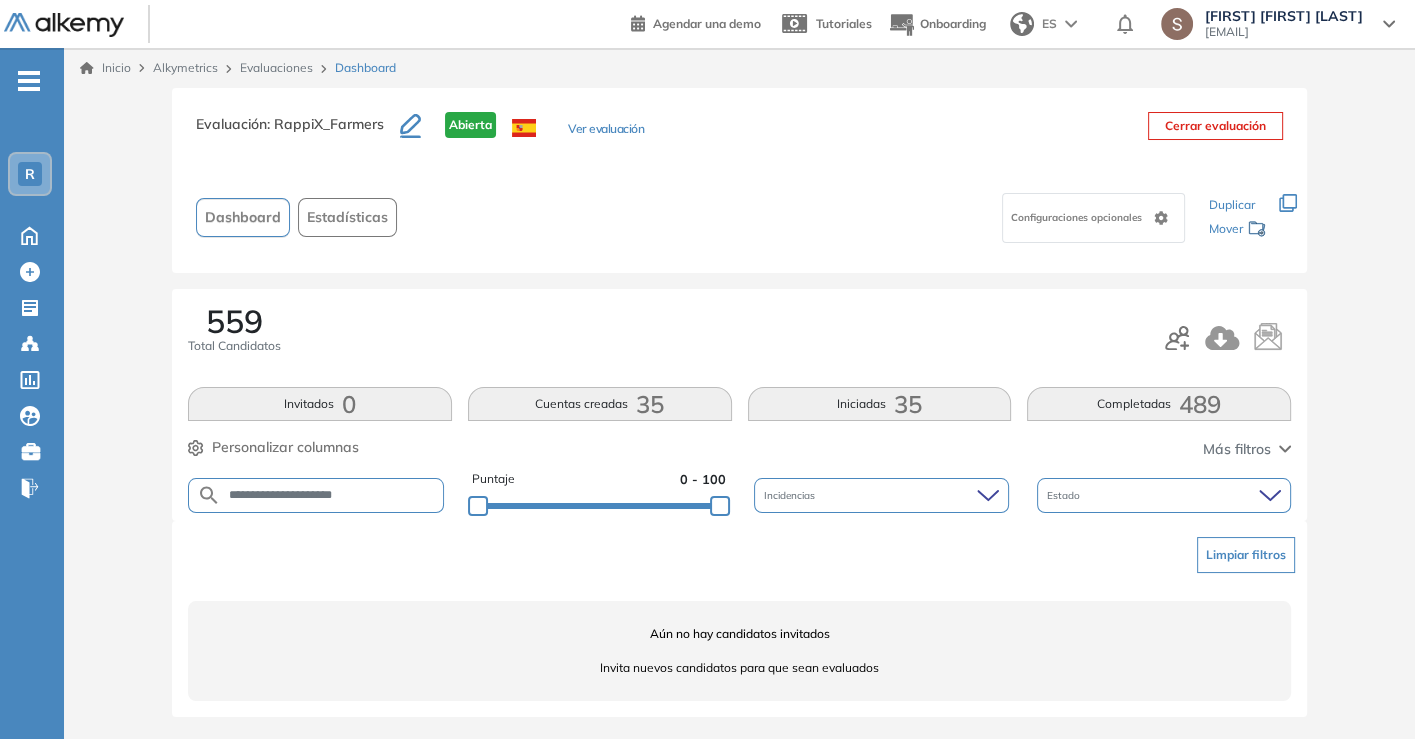 click on "**********" at bounding box center (332, 495) 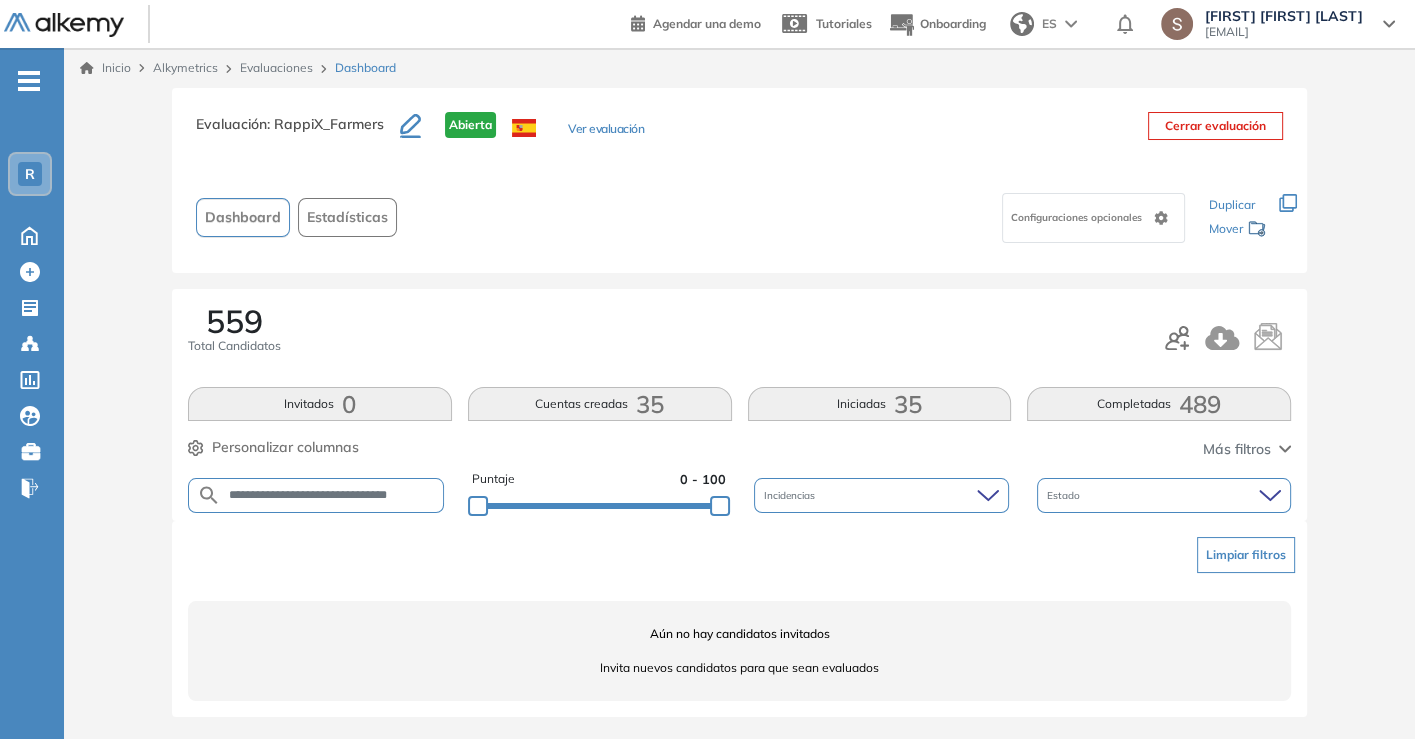 scroll, scrollTop: 0, scrollLeft: 4, axis: horizontal 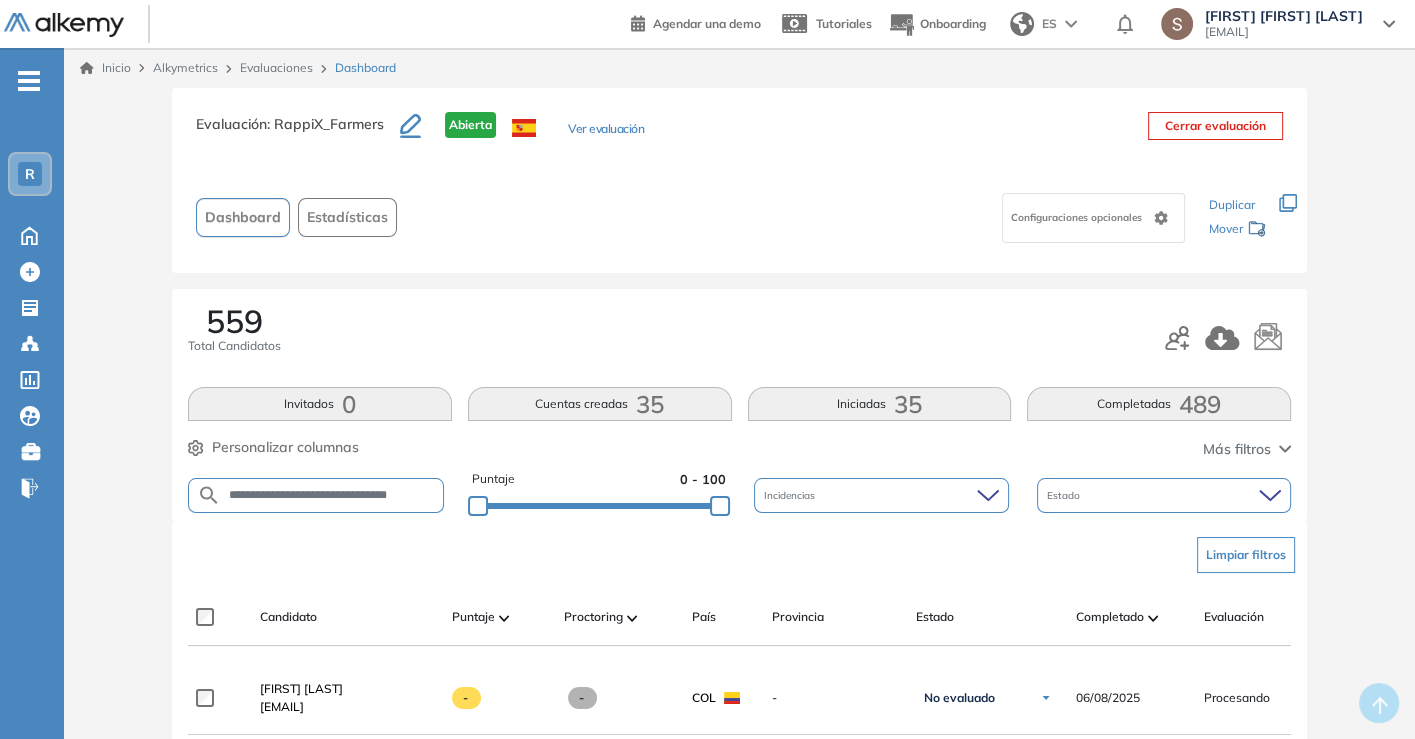click on "**********" at bounding box center [316, 495] 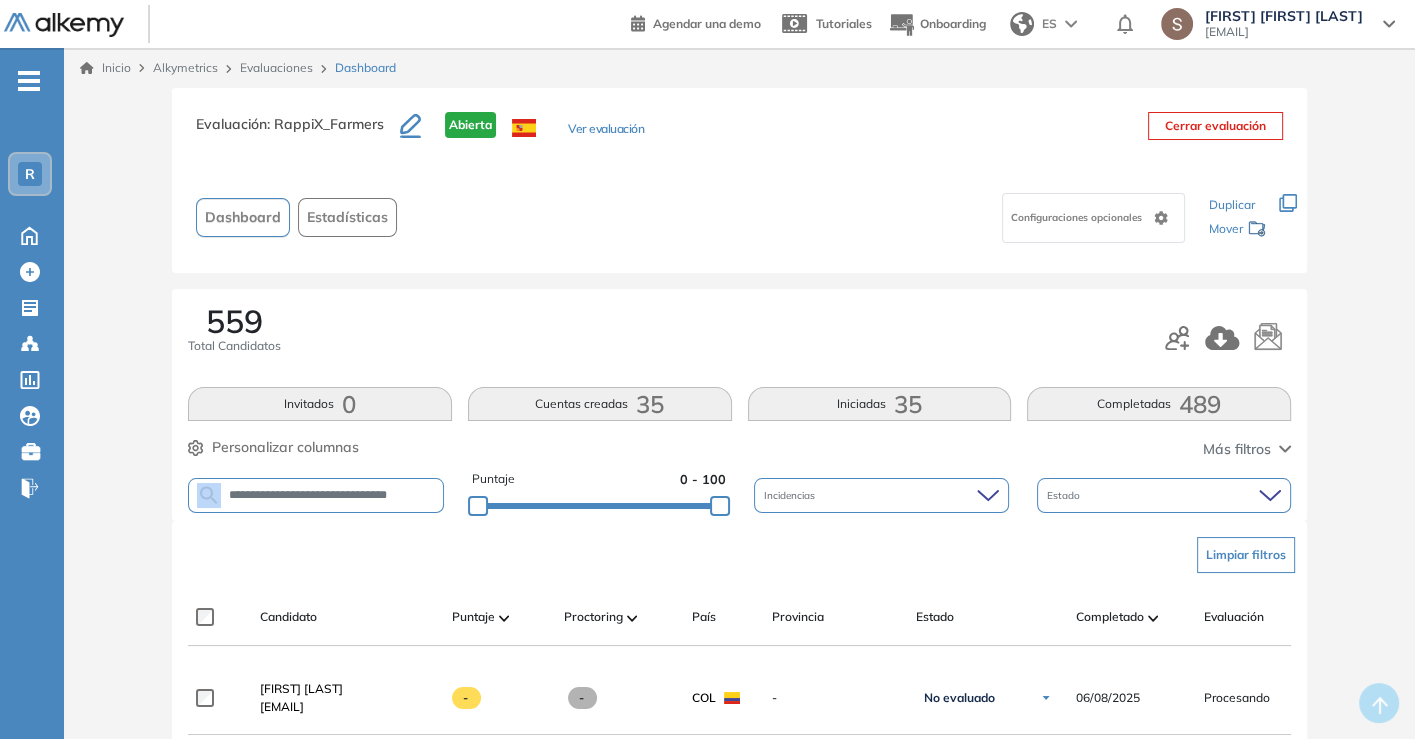 click on "**********" at bounding box center [316, 495] 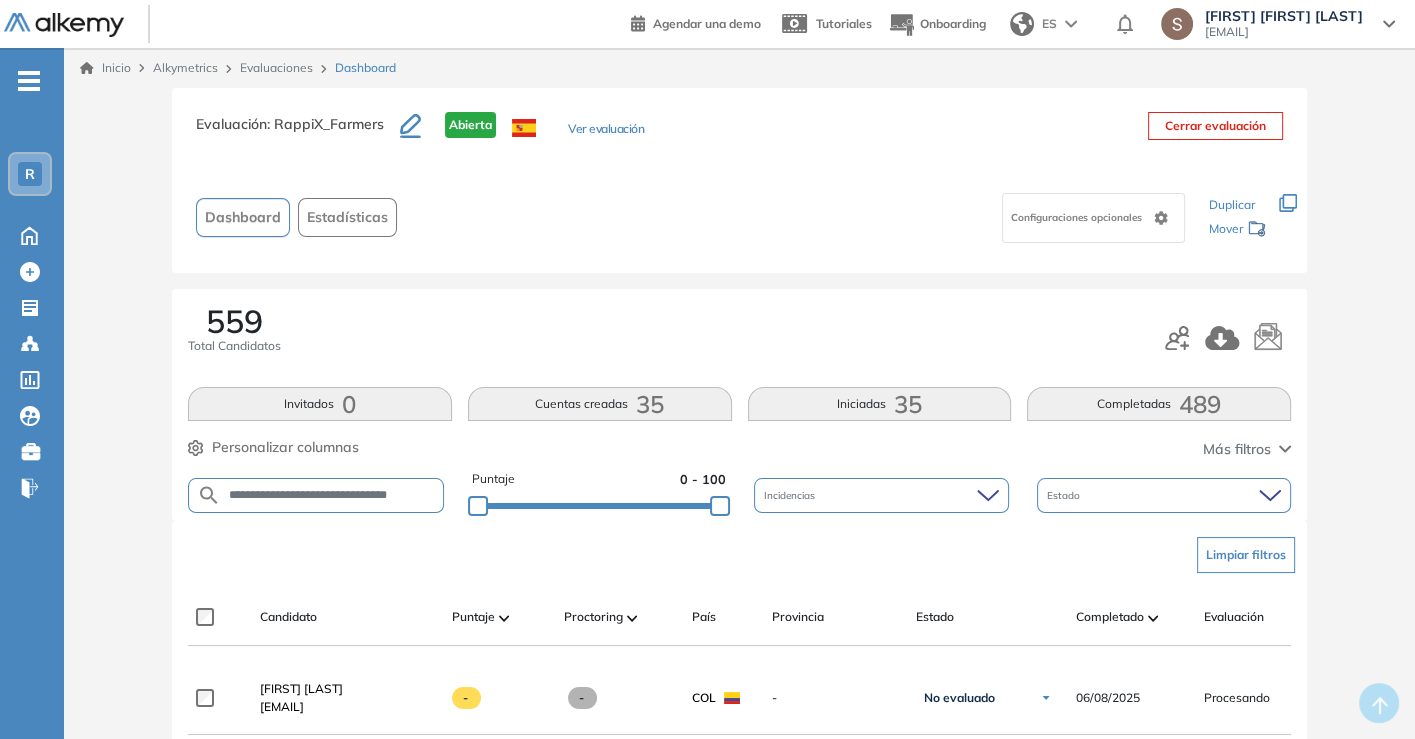 click on "**********" at bounding box center (332, 495) 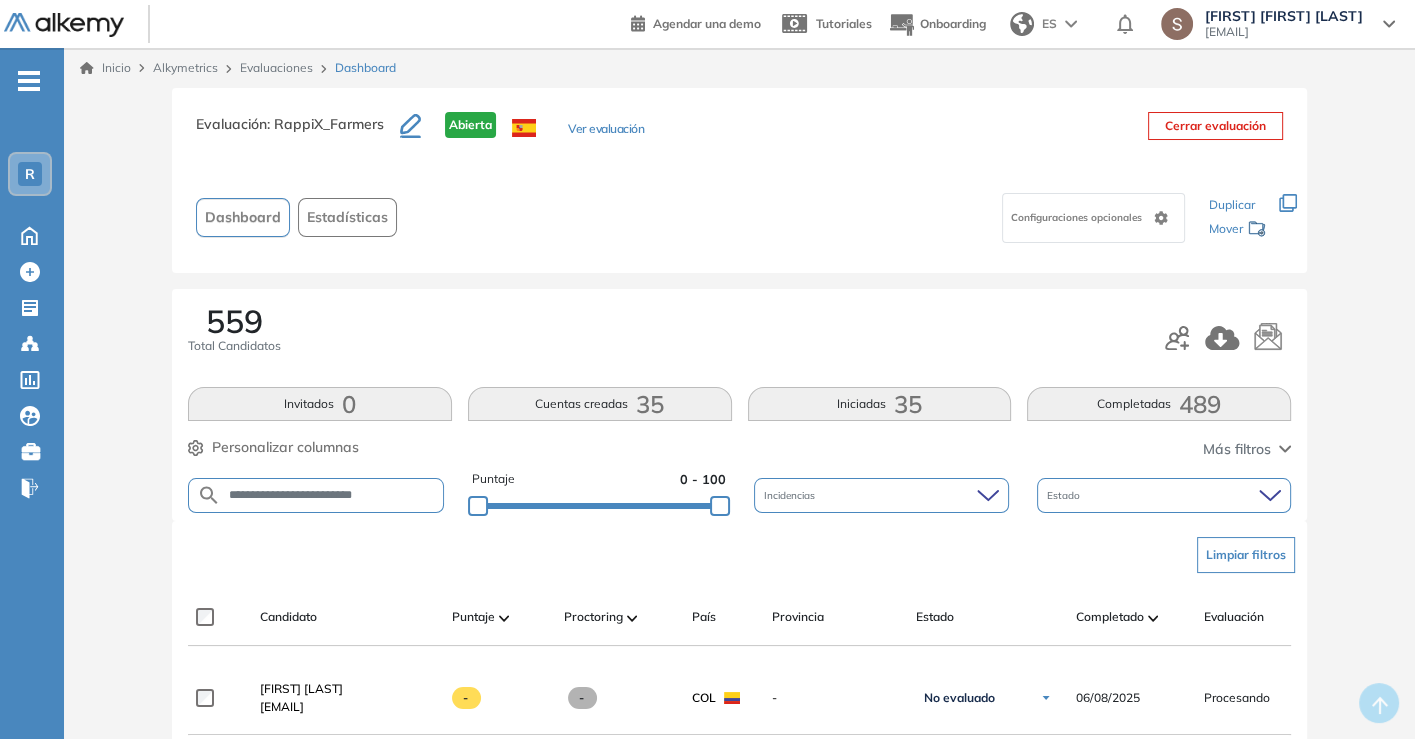 click on "**********" at bounding box center (332, 495) 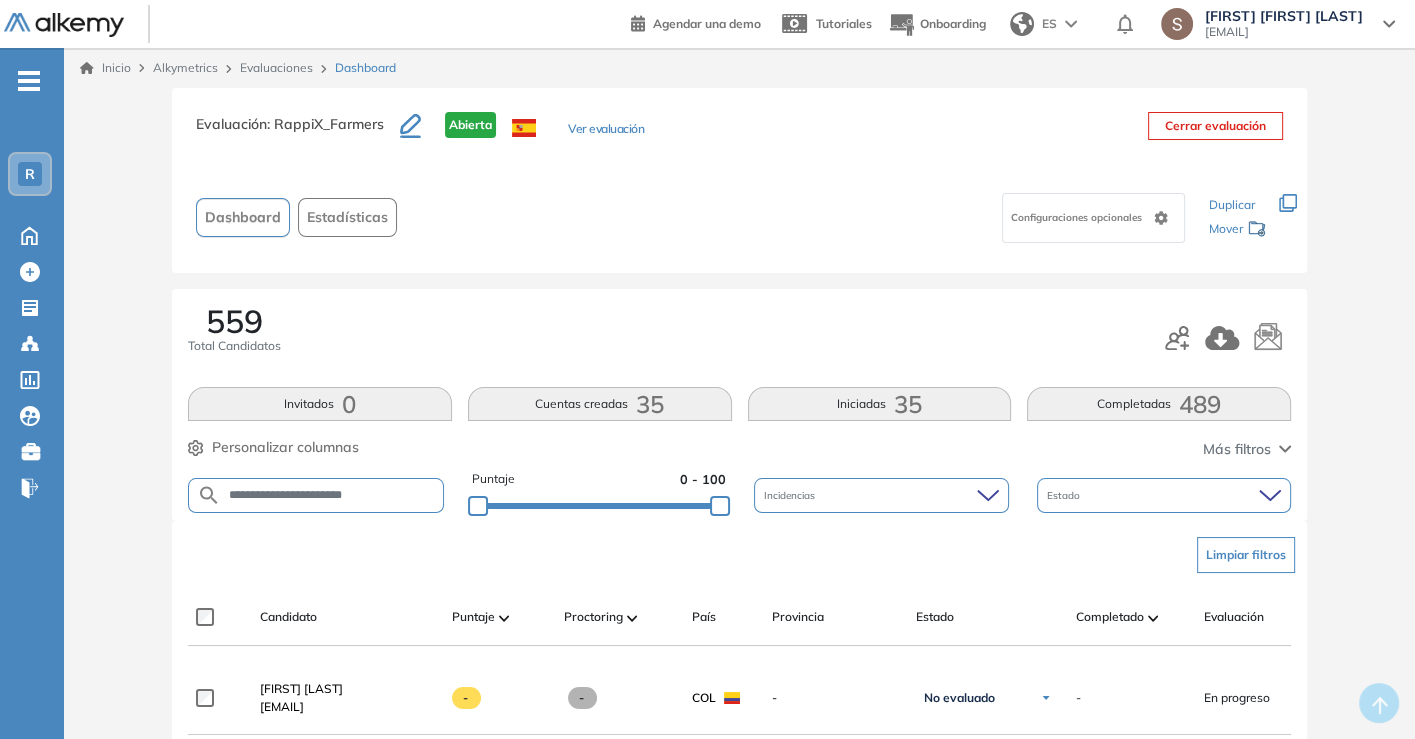 click on "**********" at bounding box center [332, 495] 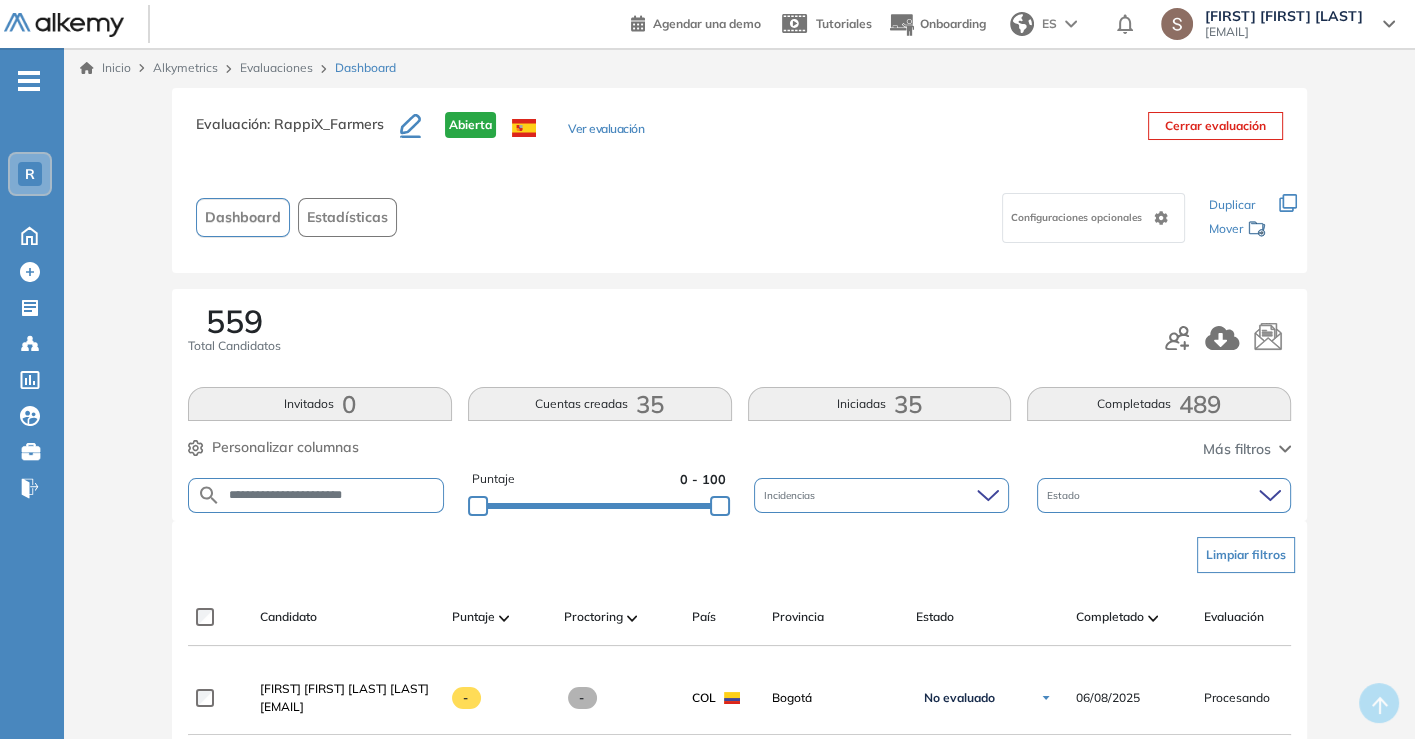click on "**********" at bounding box center [332, 495] 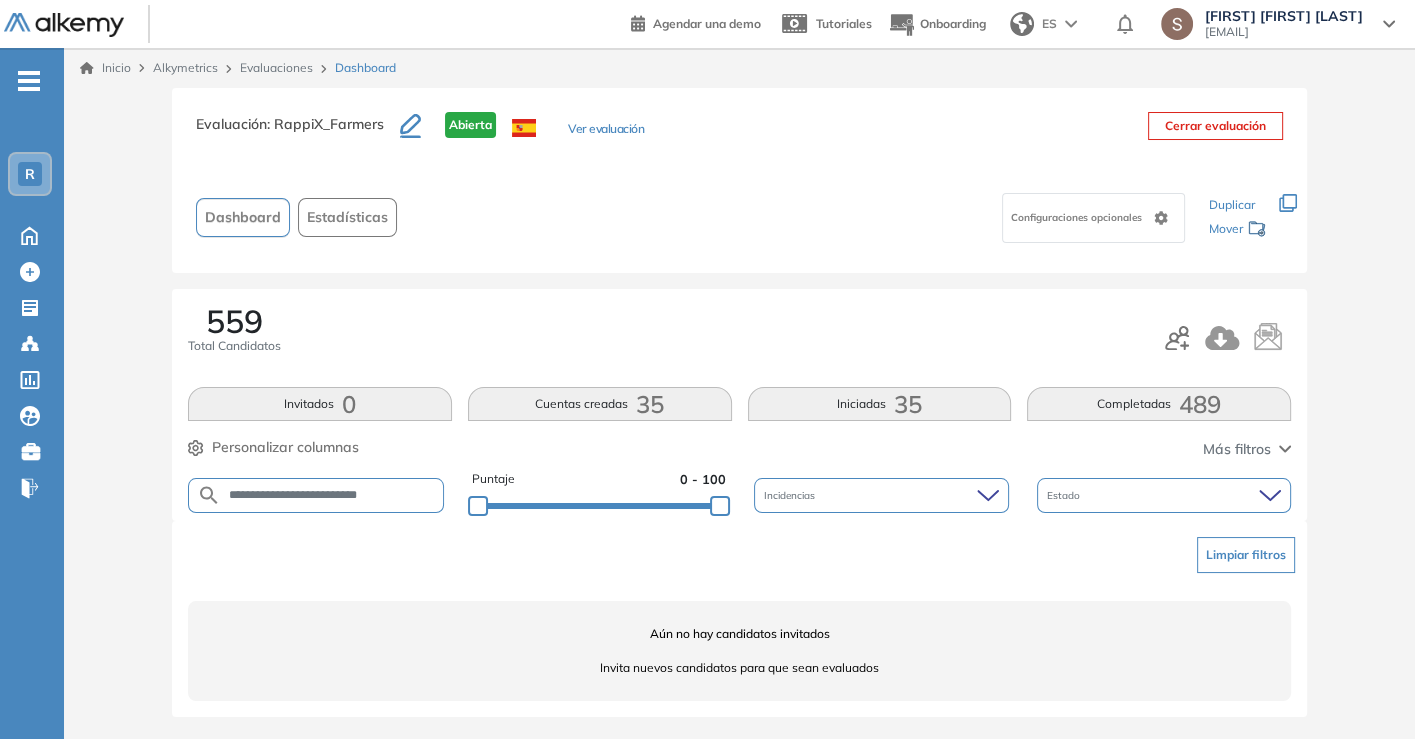 click on "**********" at bounding box center [316, 495] 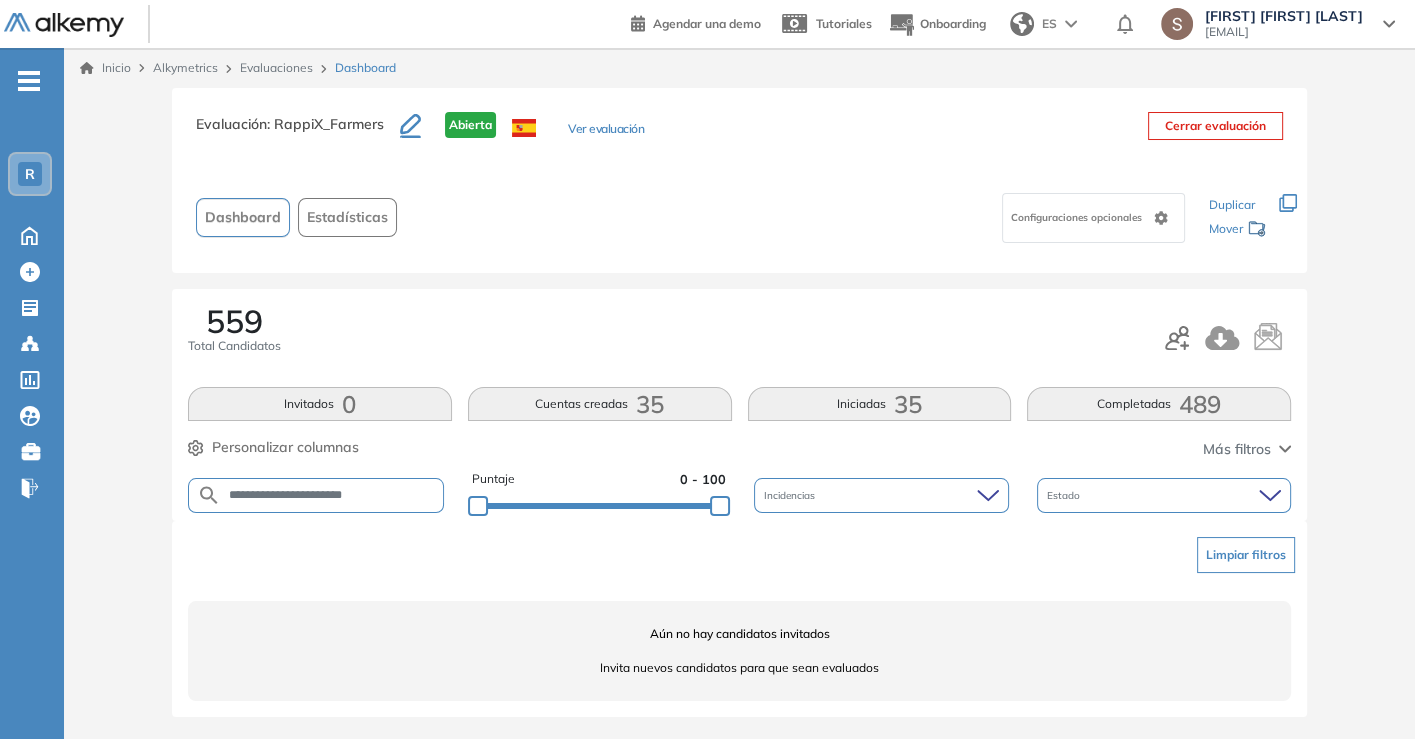 type on "**********" 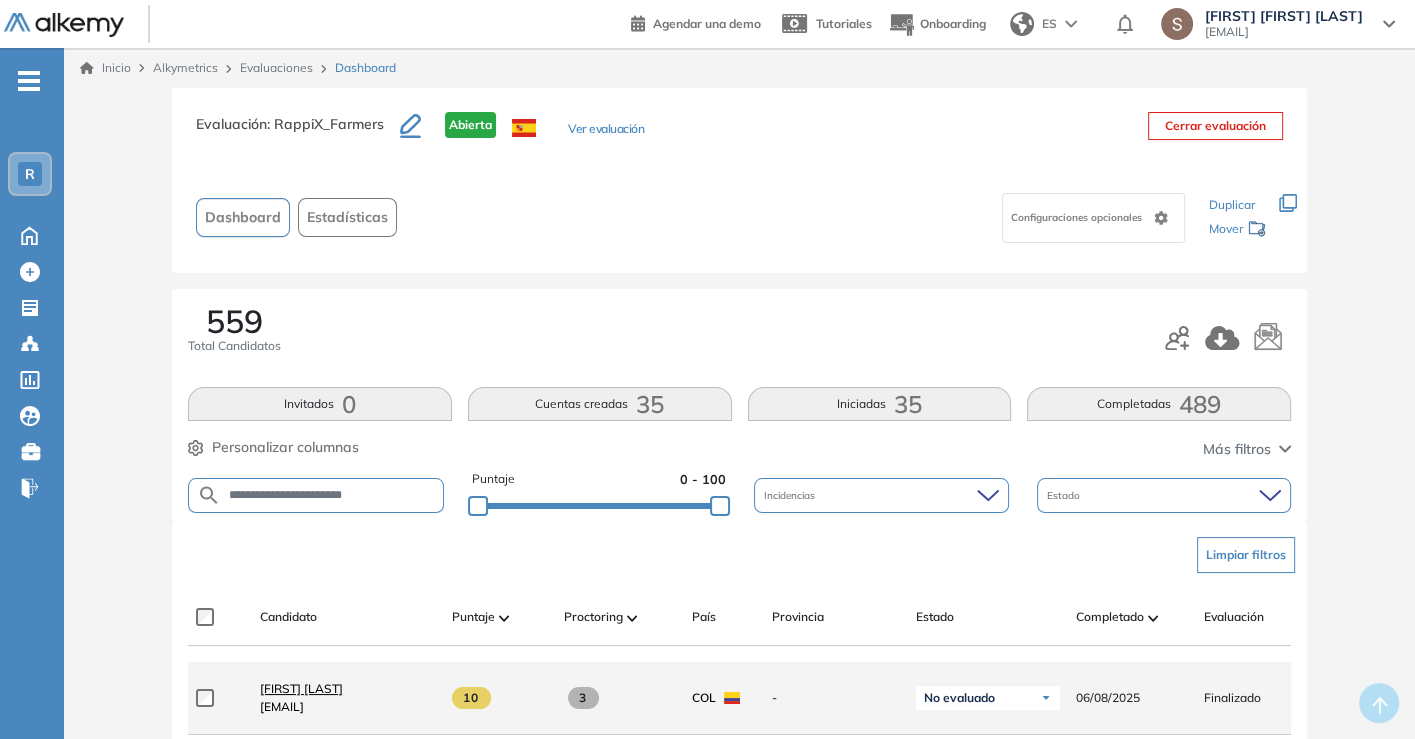 click on "[FIRST] [LAST]" at bounding box center (301, 688) 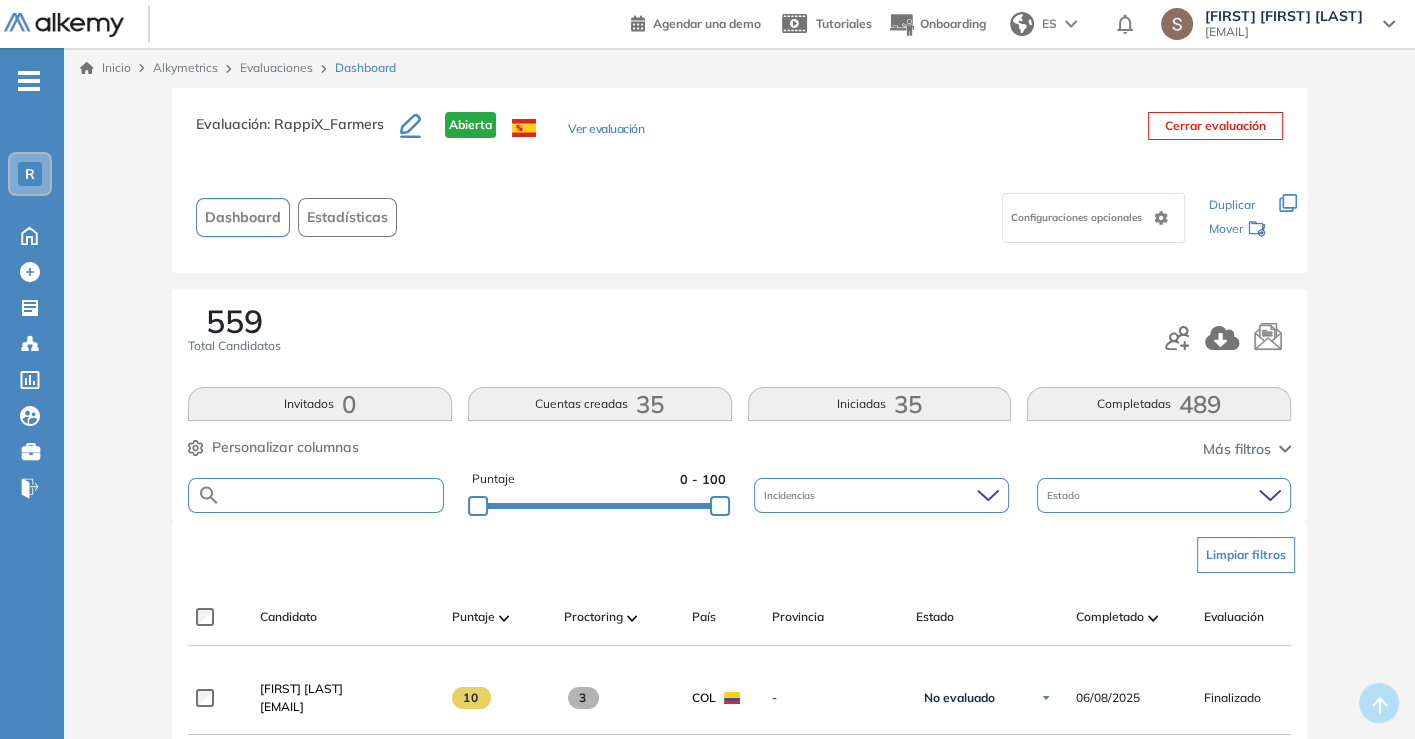 click at bounding box center [332, 495] 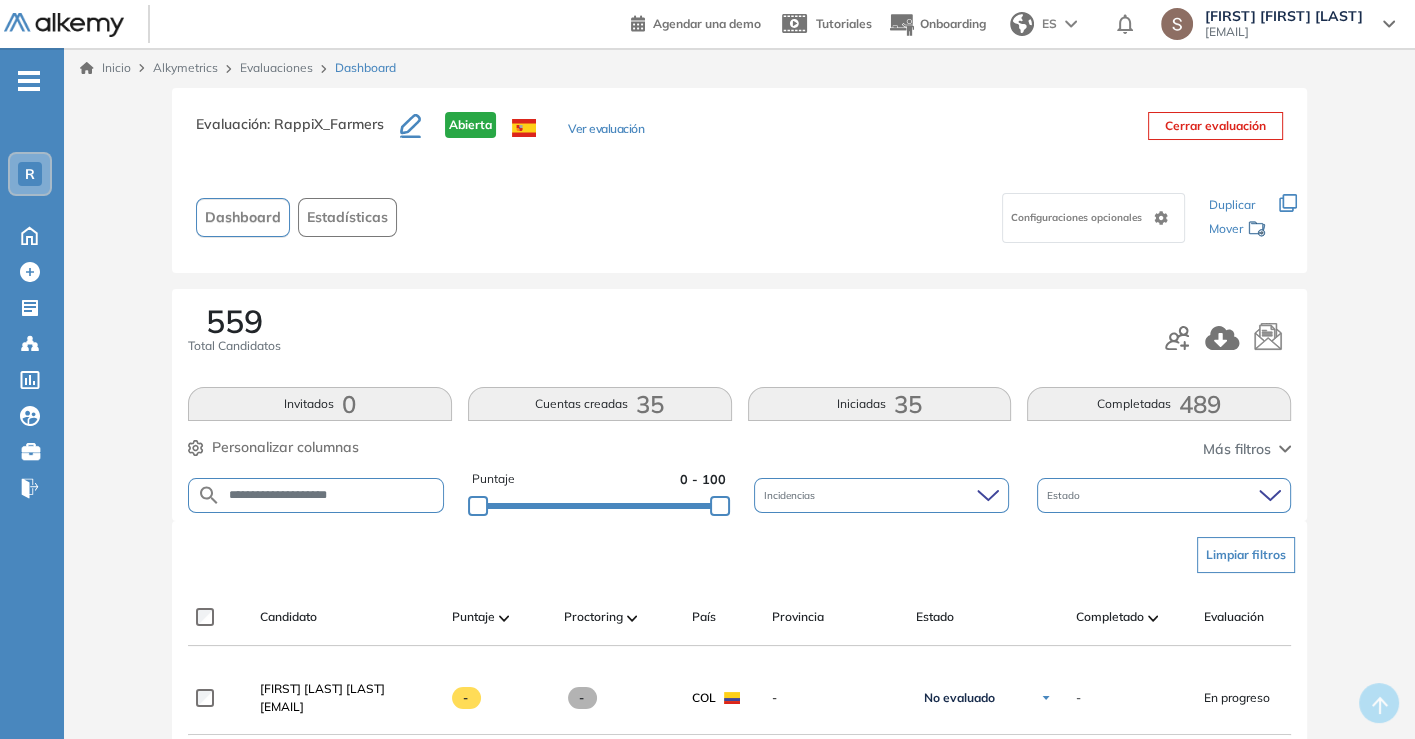 click on "**********" at bounding box center (332, 495) 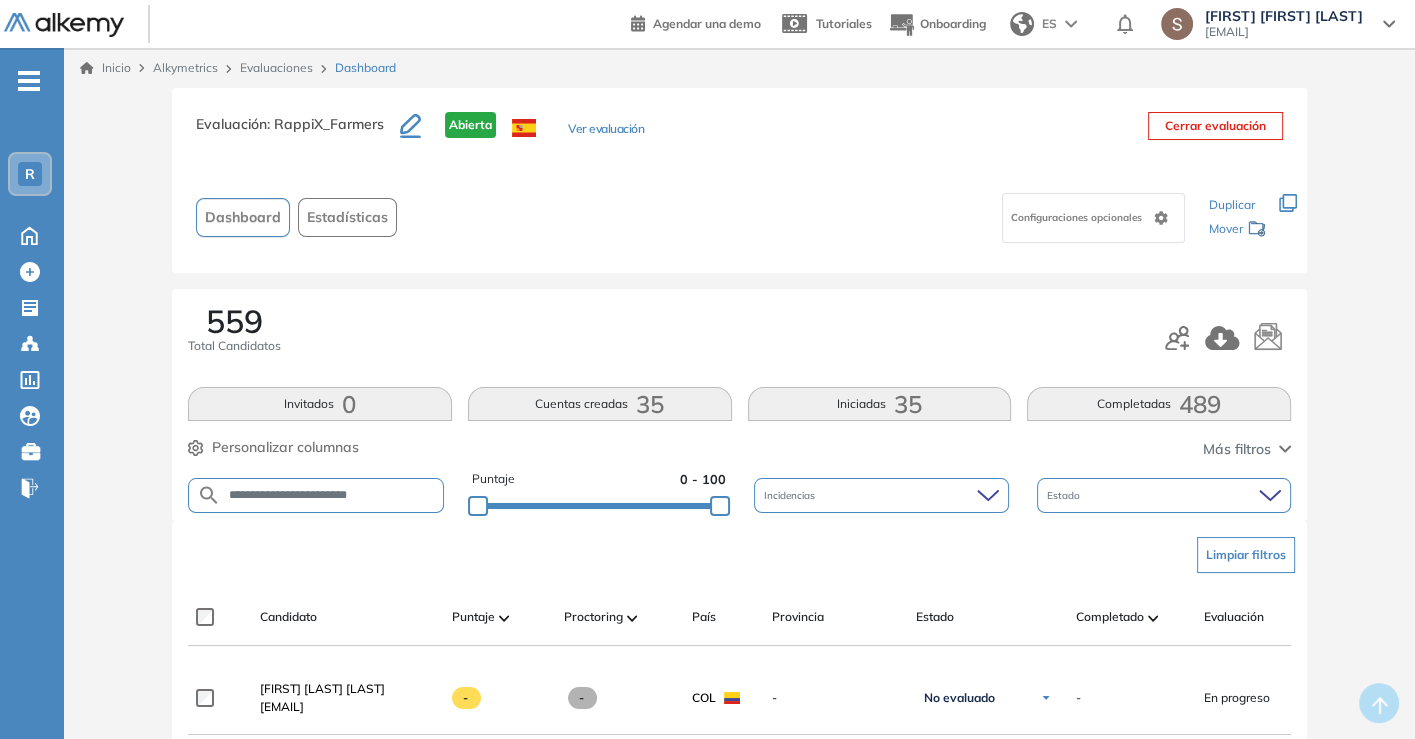 type on "**********" 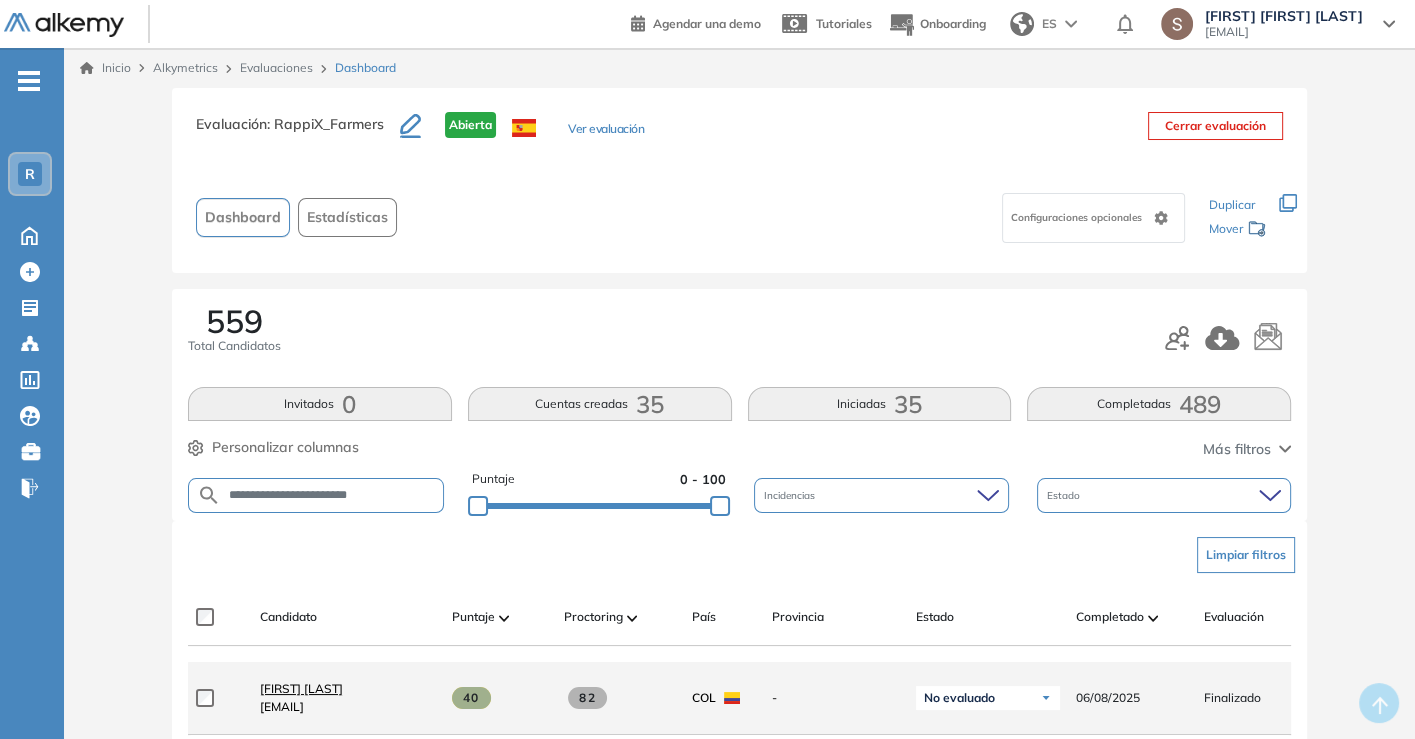 click on "[FIRST] [LAST]" at bounding box center (301, 688) 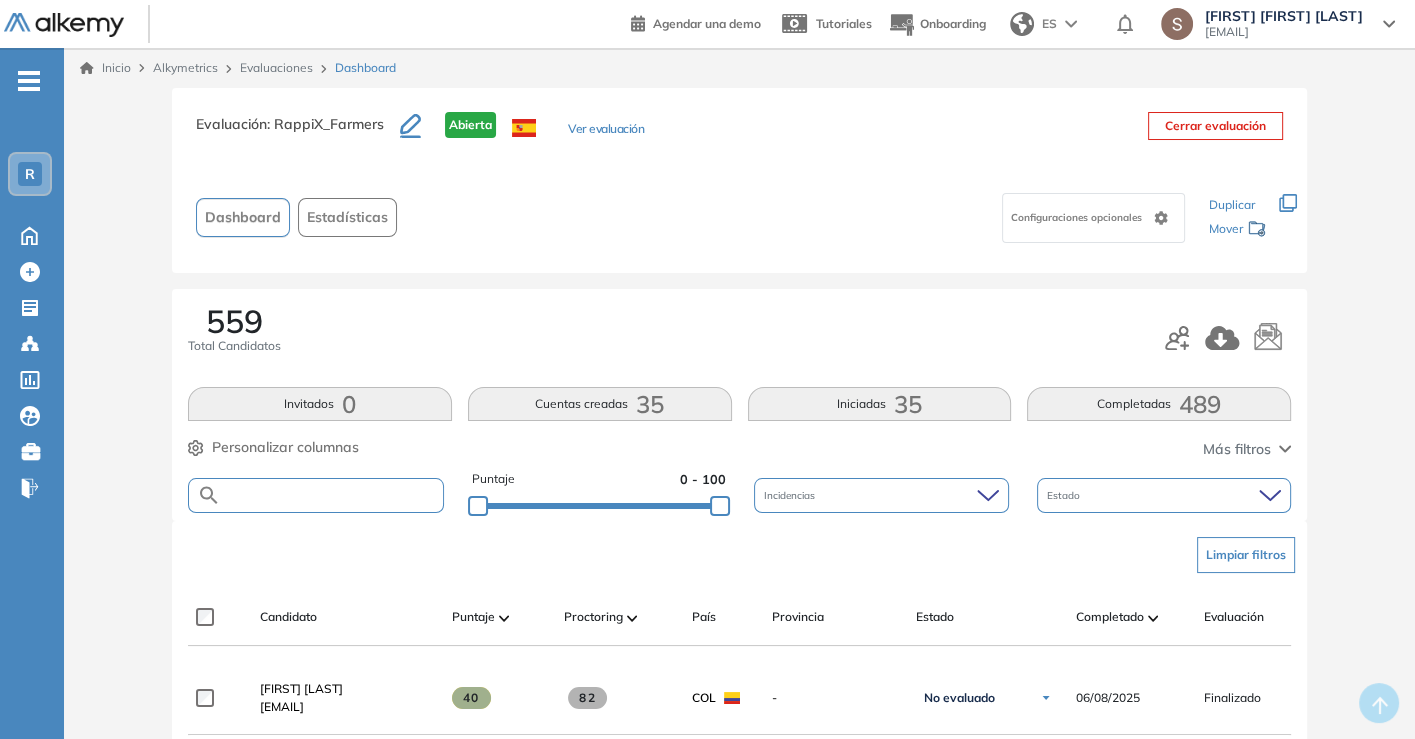 click at bounding box center [332, 495] 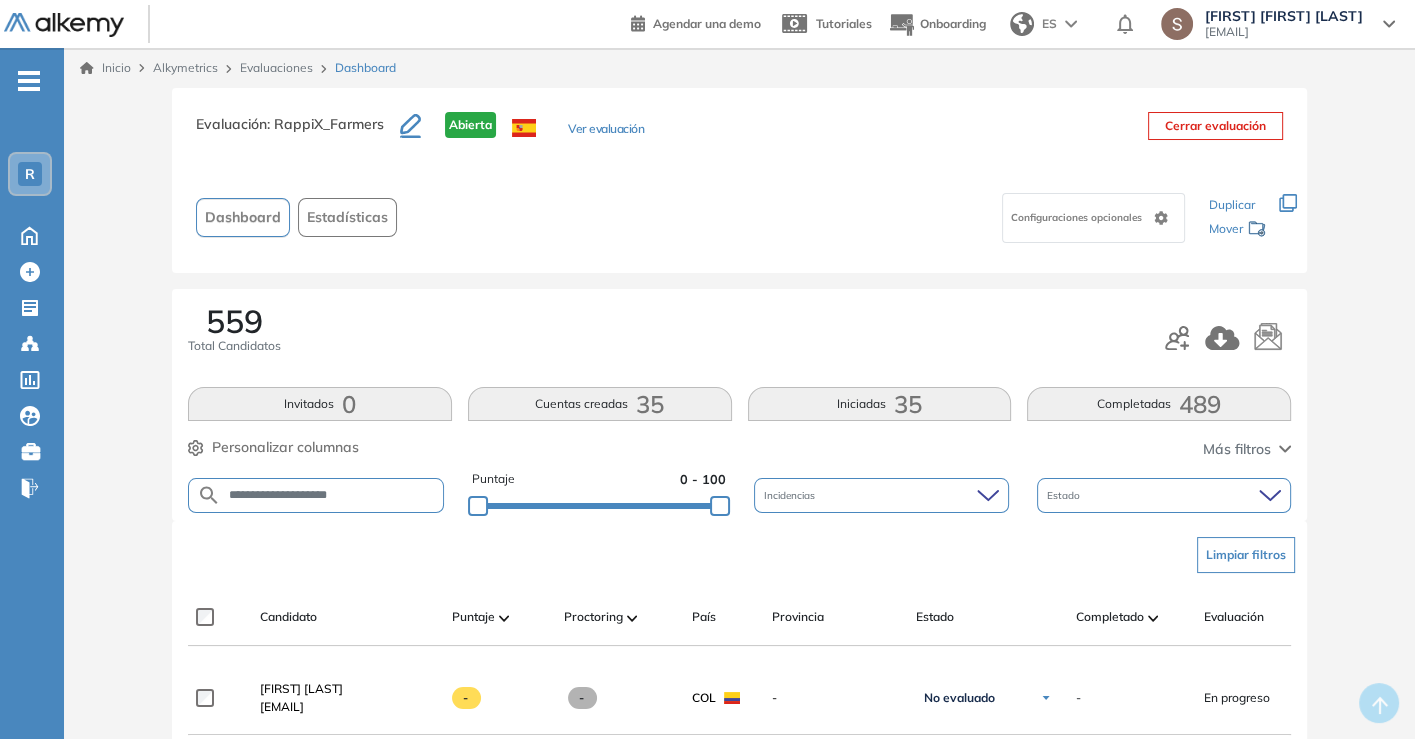 click on "**********" at bounding box center [332, 495] 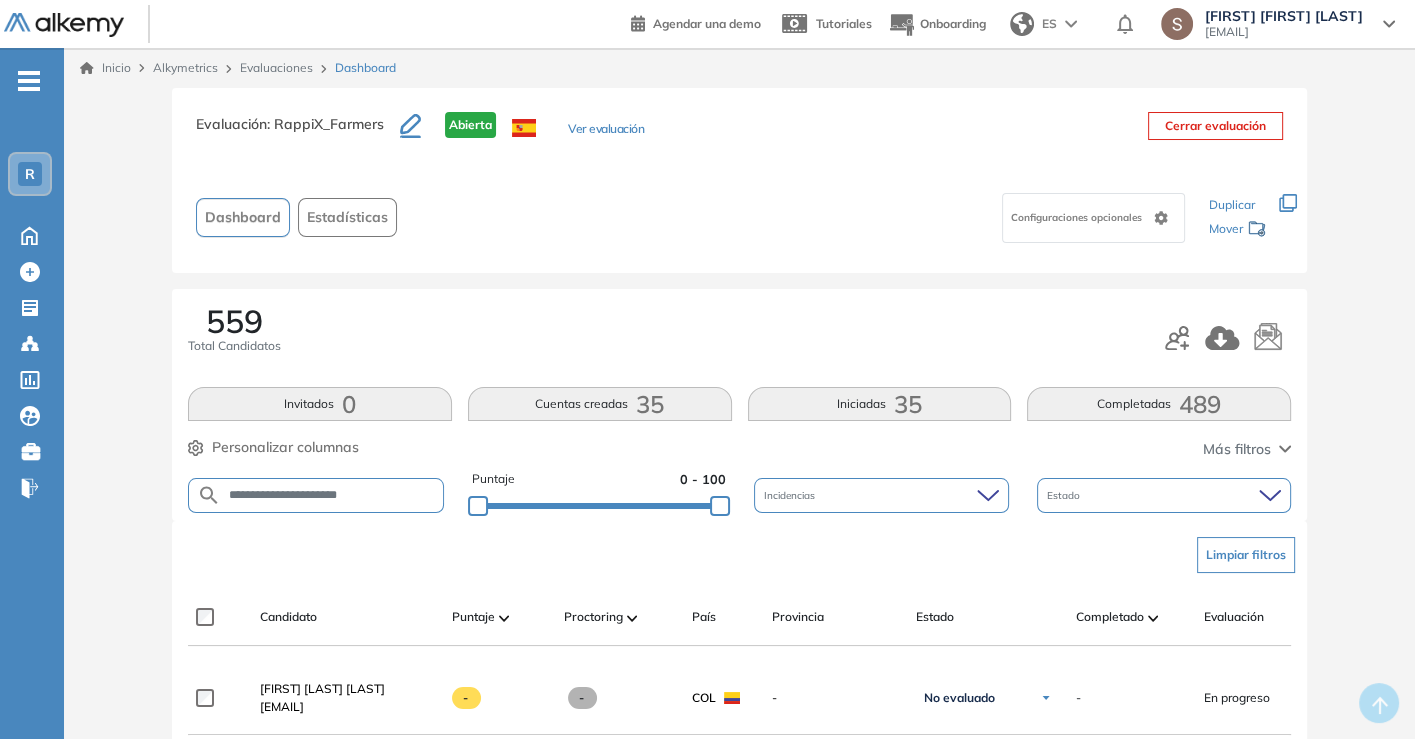 click on "**********" at bounding box center [332, 495] 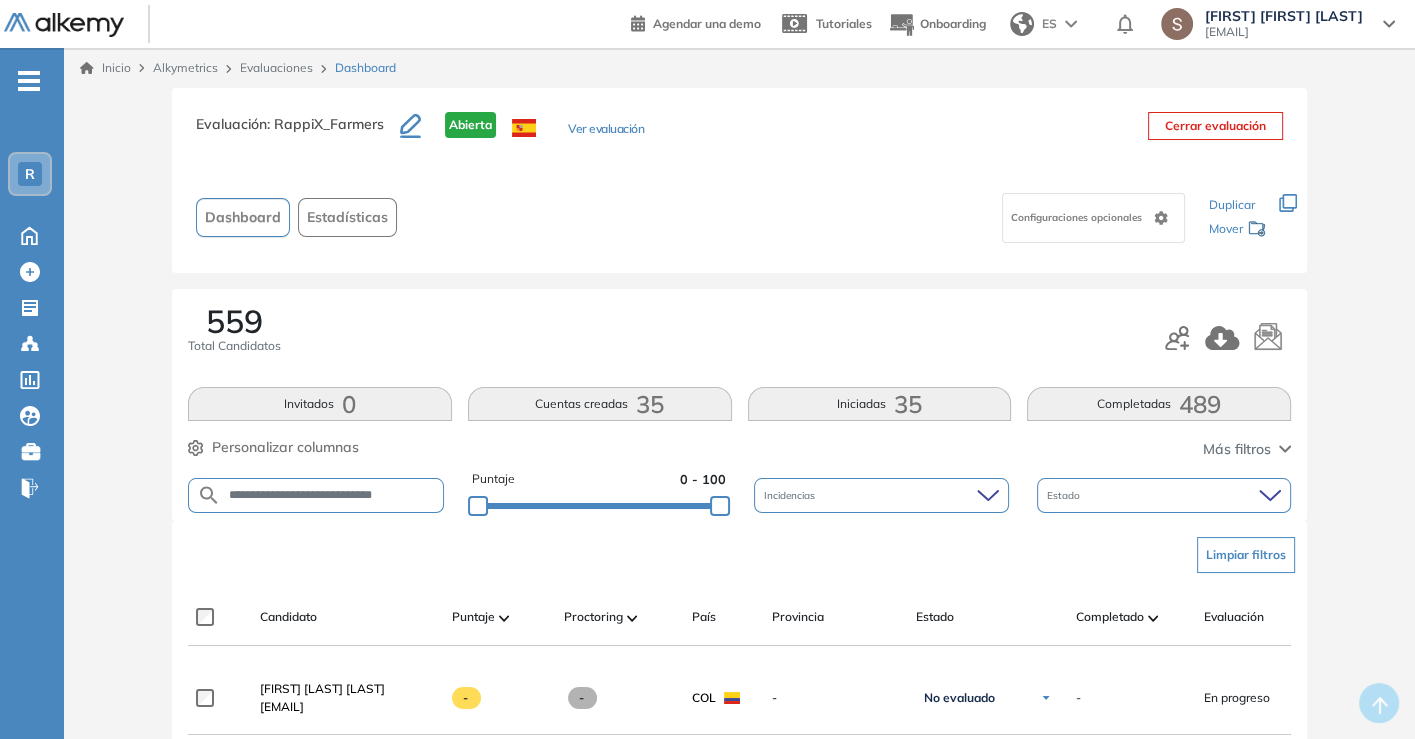 type on "**********" 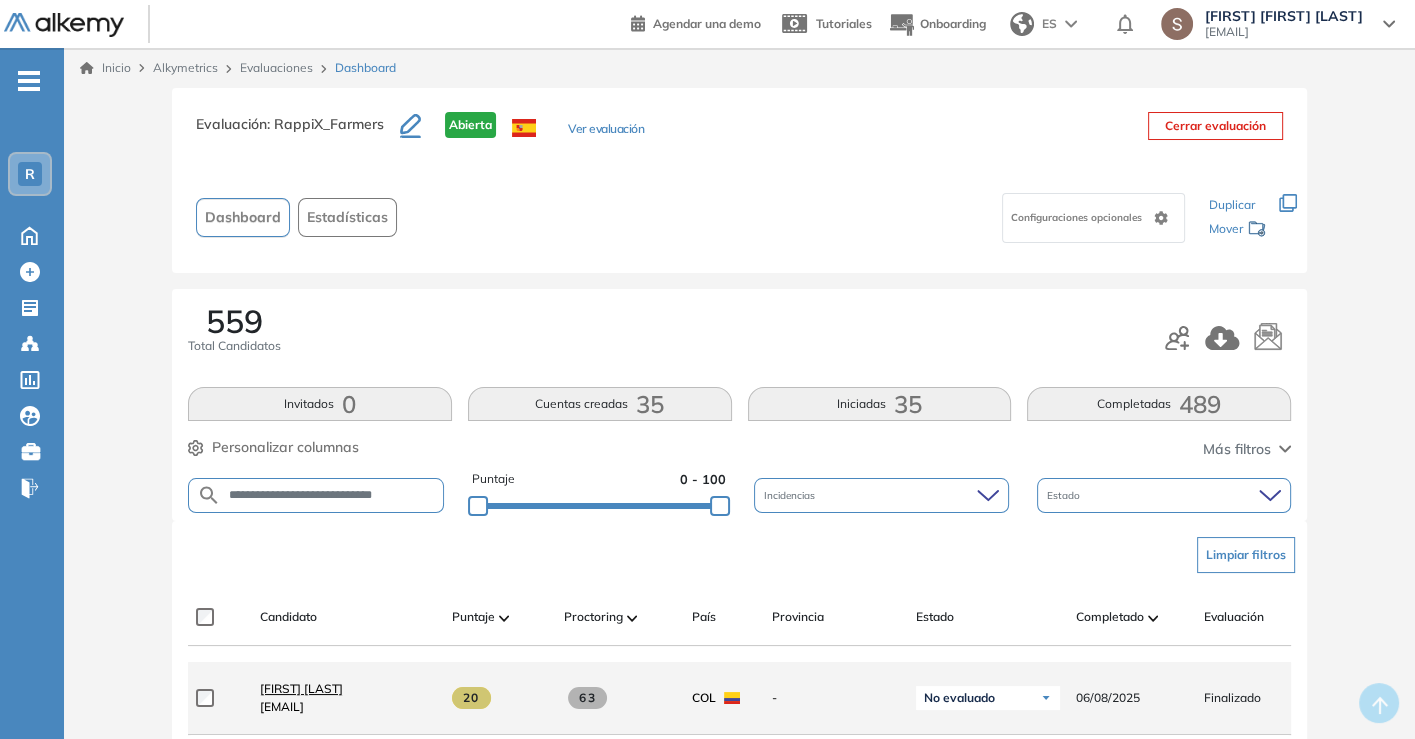 click on "[FIRST] [LAST]" at bounding box center (301, 688) 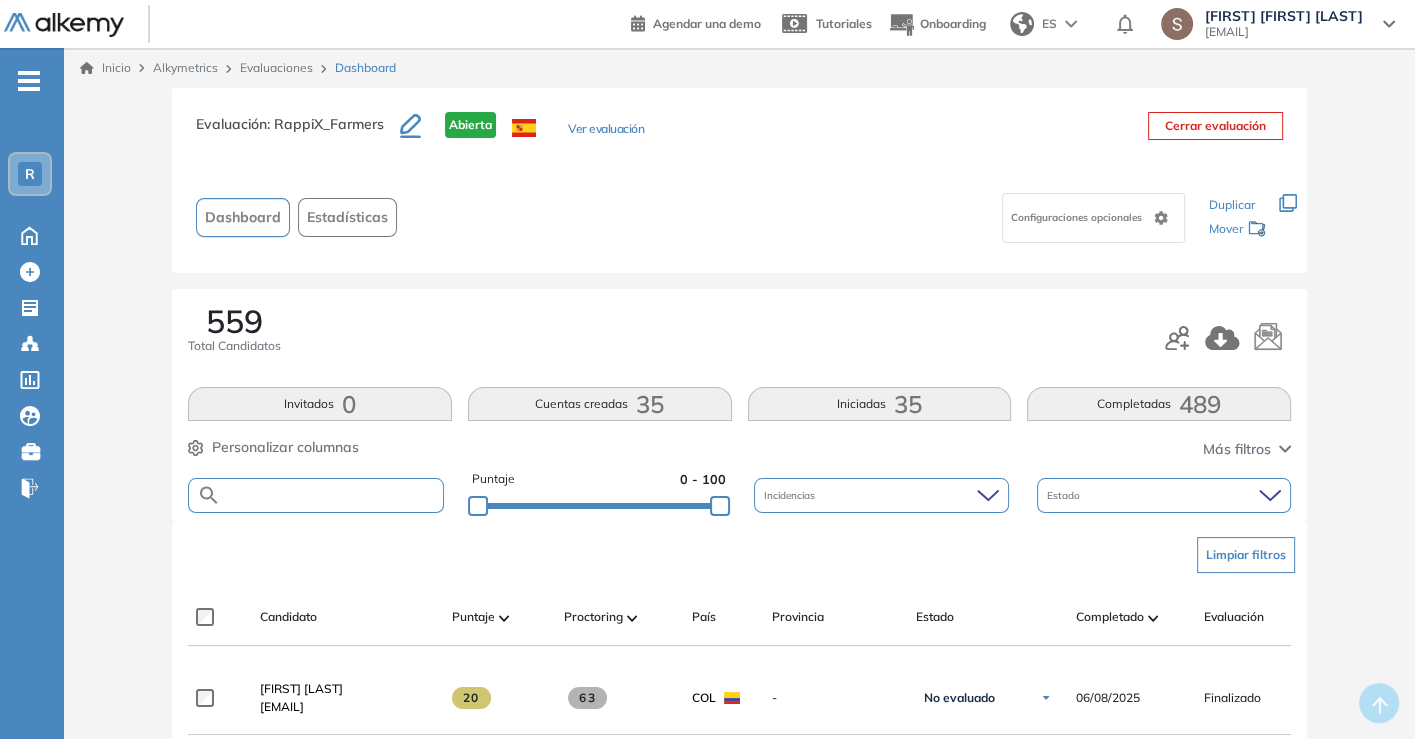click at bounding box center (332, 495) 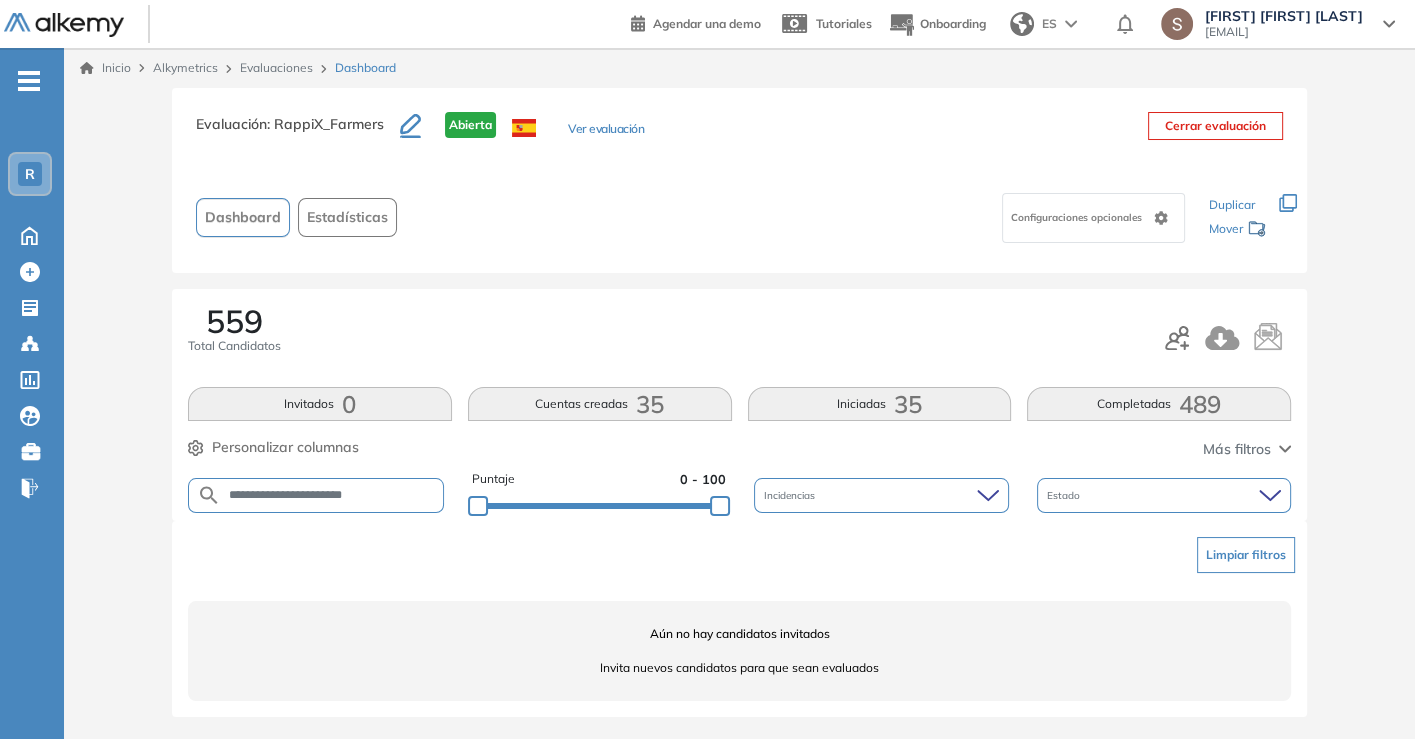 click on "**********" at bounding box center (316, 495) 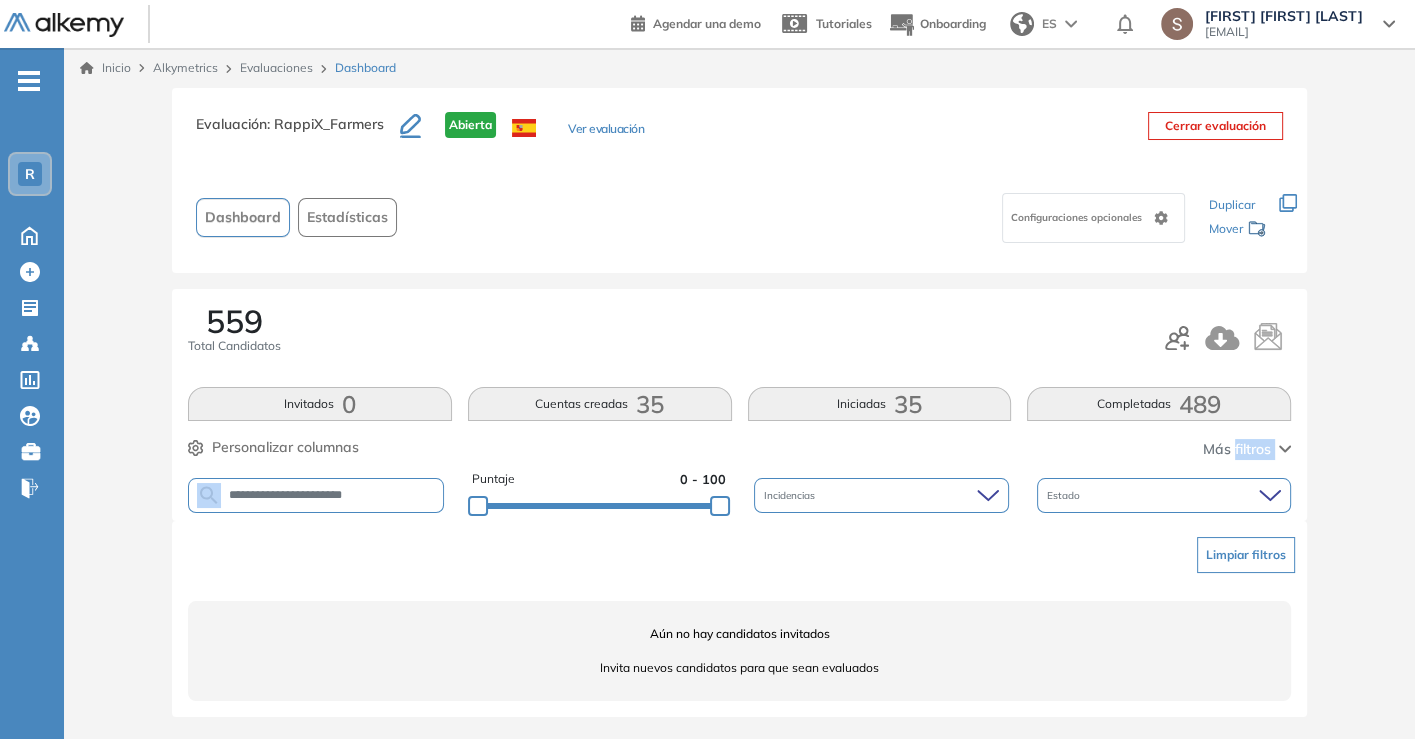 click on "**********" at bounding box center (316, 495) 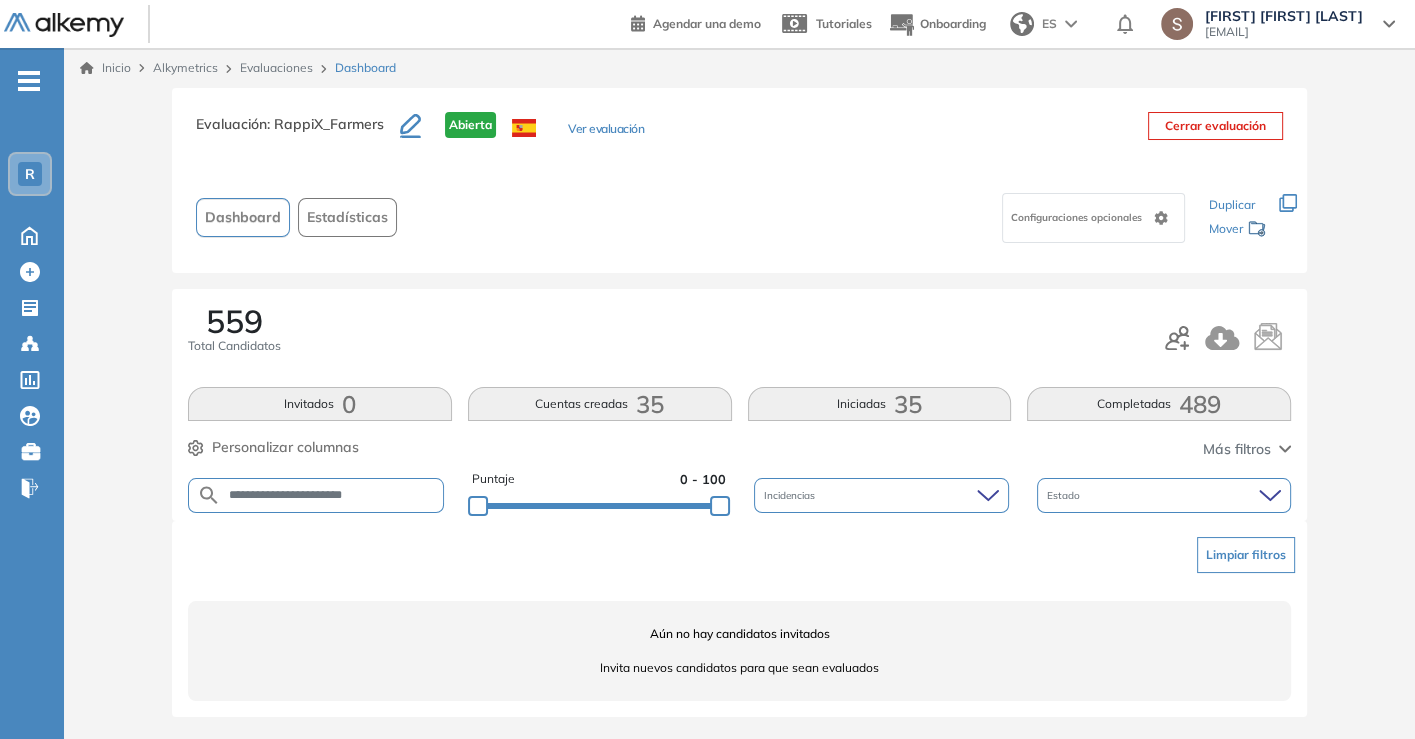 click on "**********" at bounding box center (316, 495) 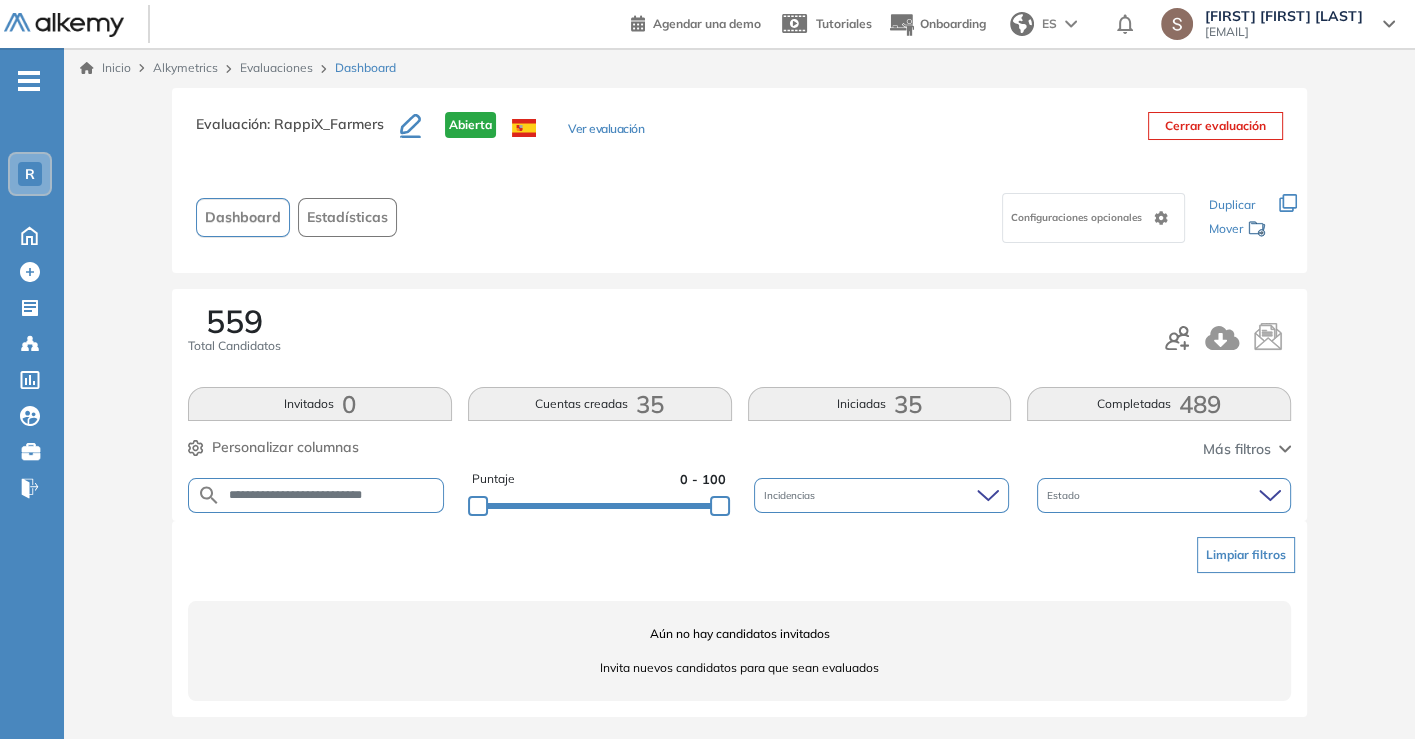 click on "**********" at bounding box center (332, 495) 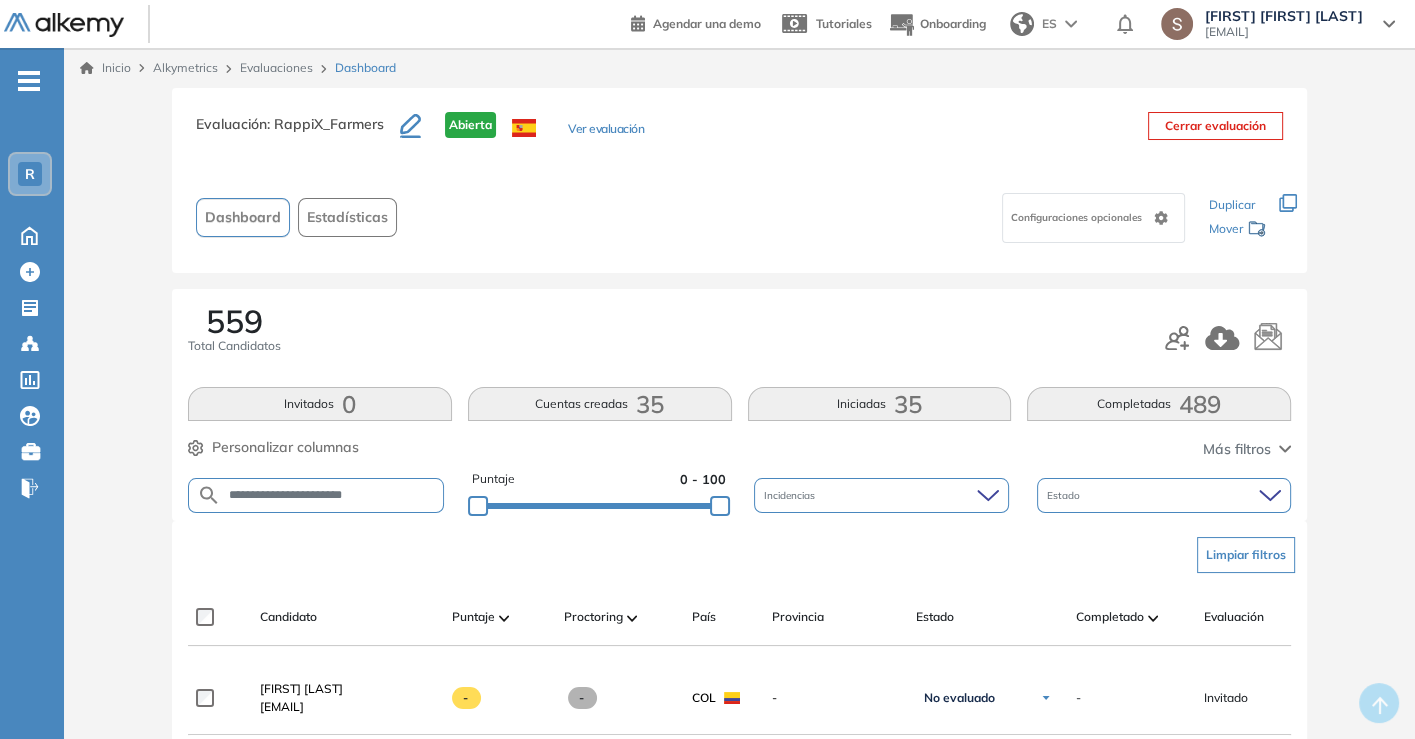 click on "**********" at bounding box center [332, 495] 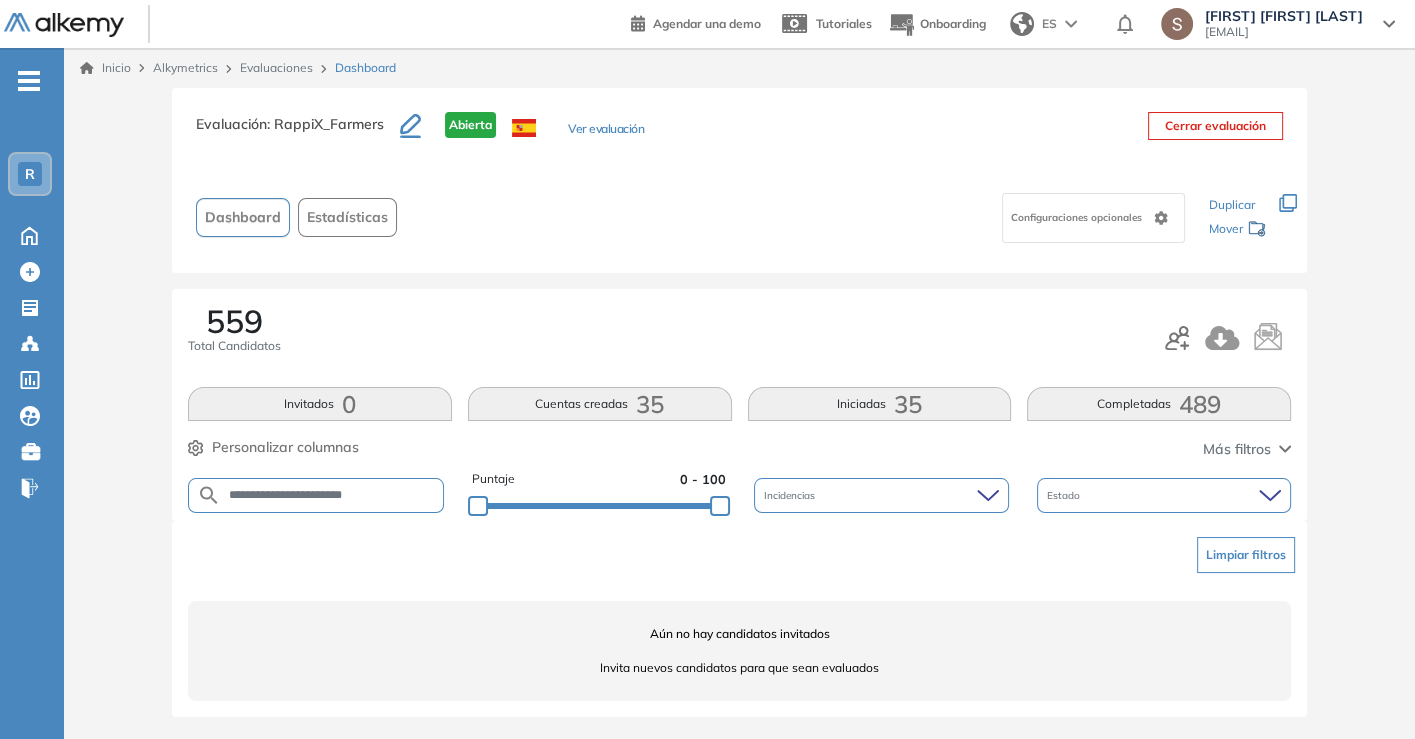 click on "**********" at bounding box center (332, 495) 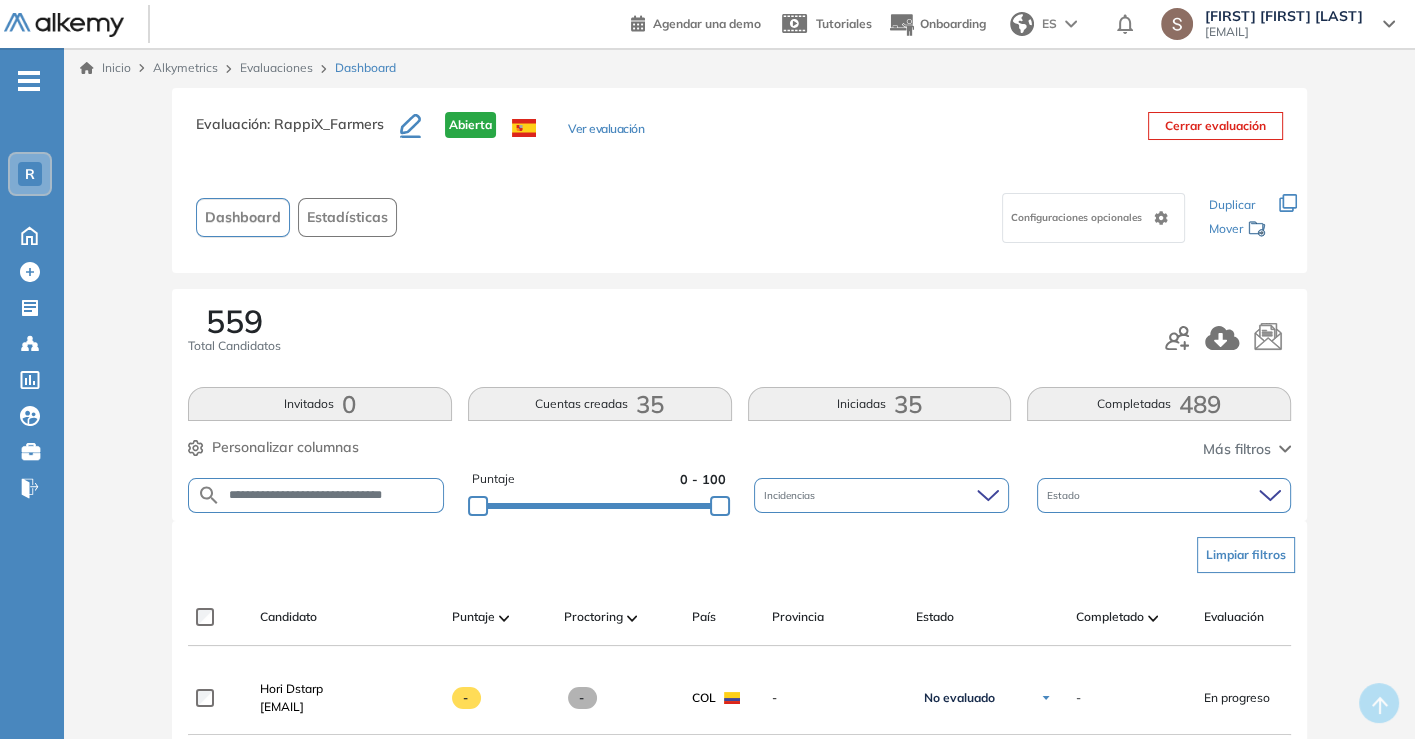 click on "**********" at bounding box center [332, 495] 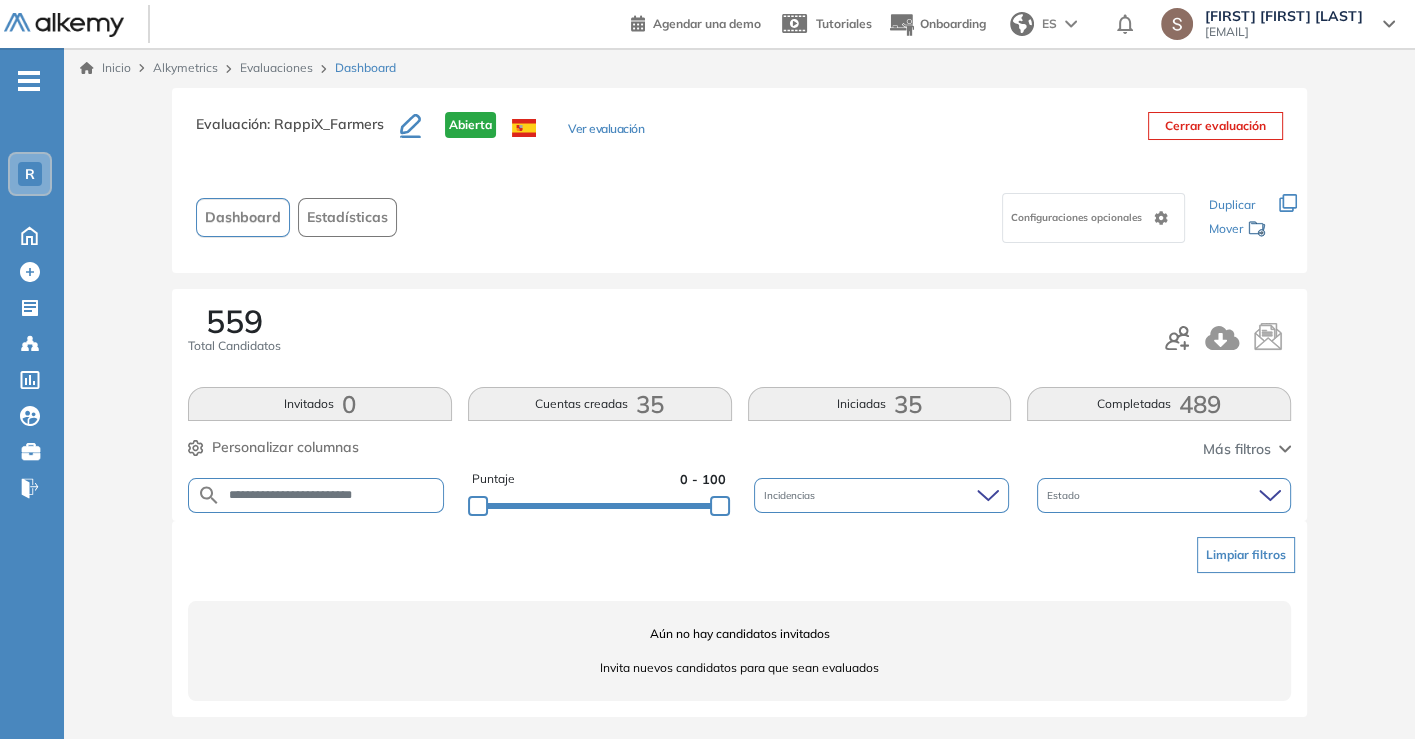 click on "**********" at bounding box center (332, 495) 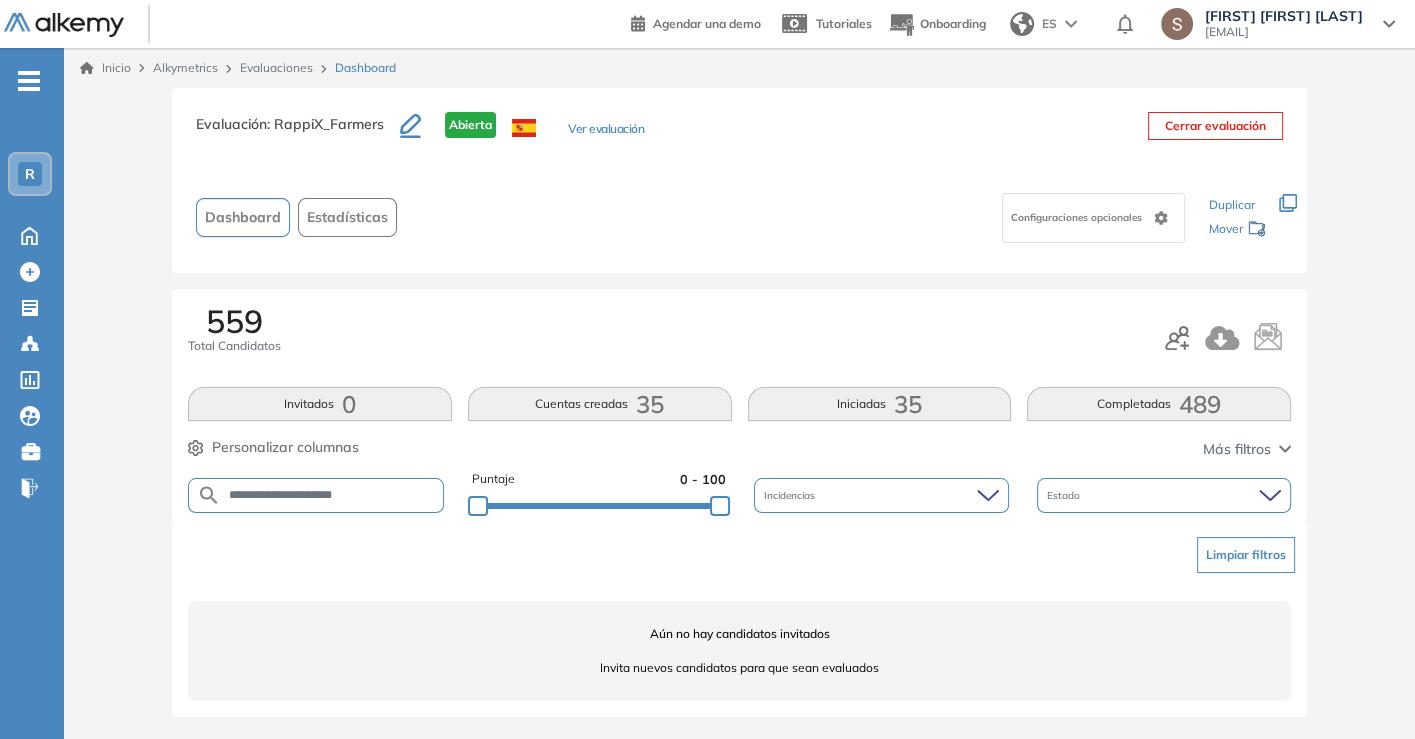 click on "**********" at bounding box center [332, 495] 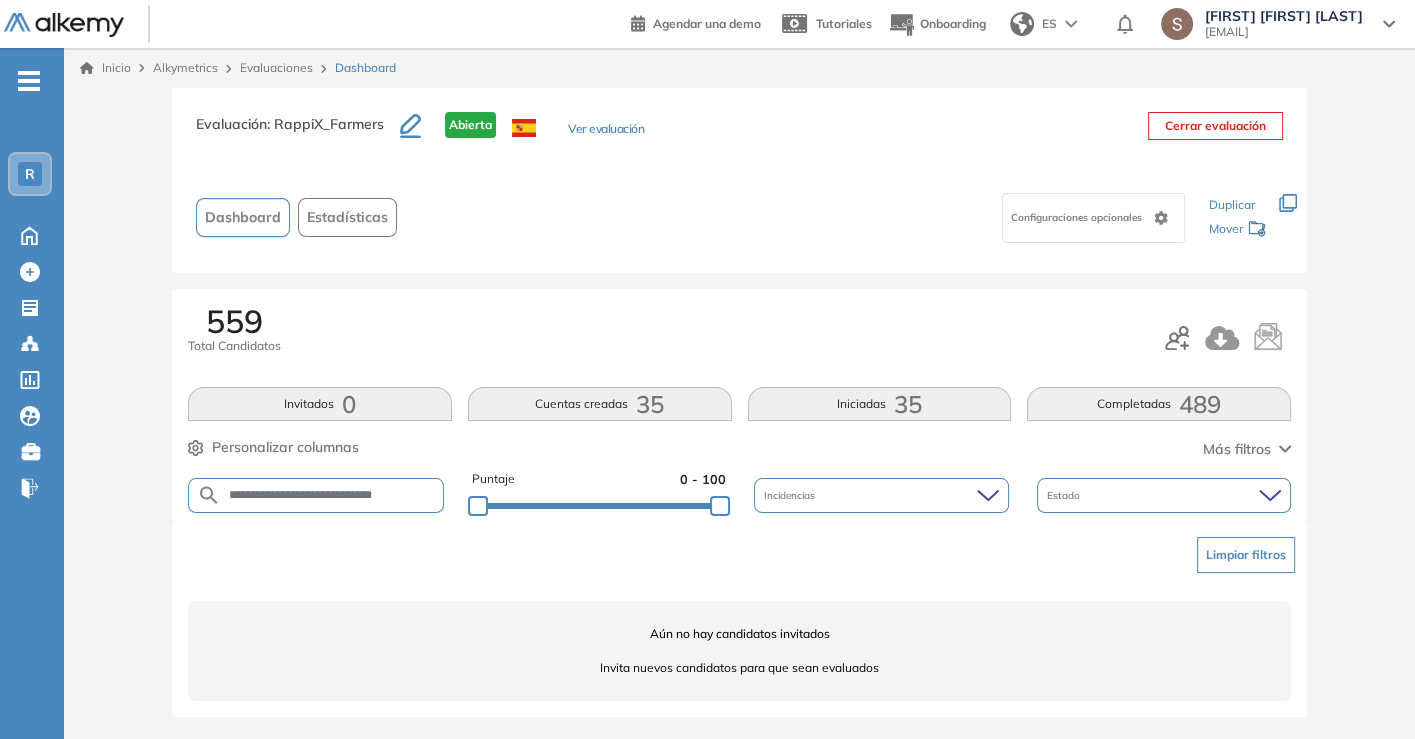 scroll, scrollTop: 0, scrollLeft: 2, axis: horizontal 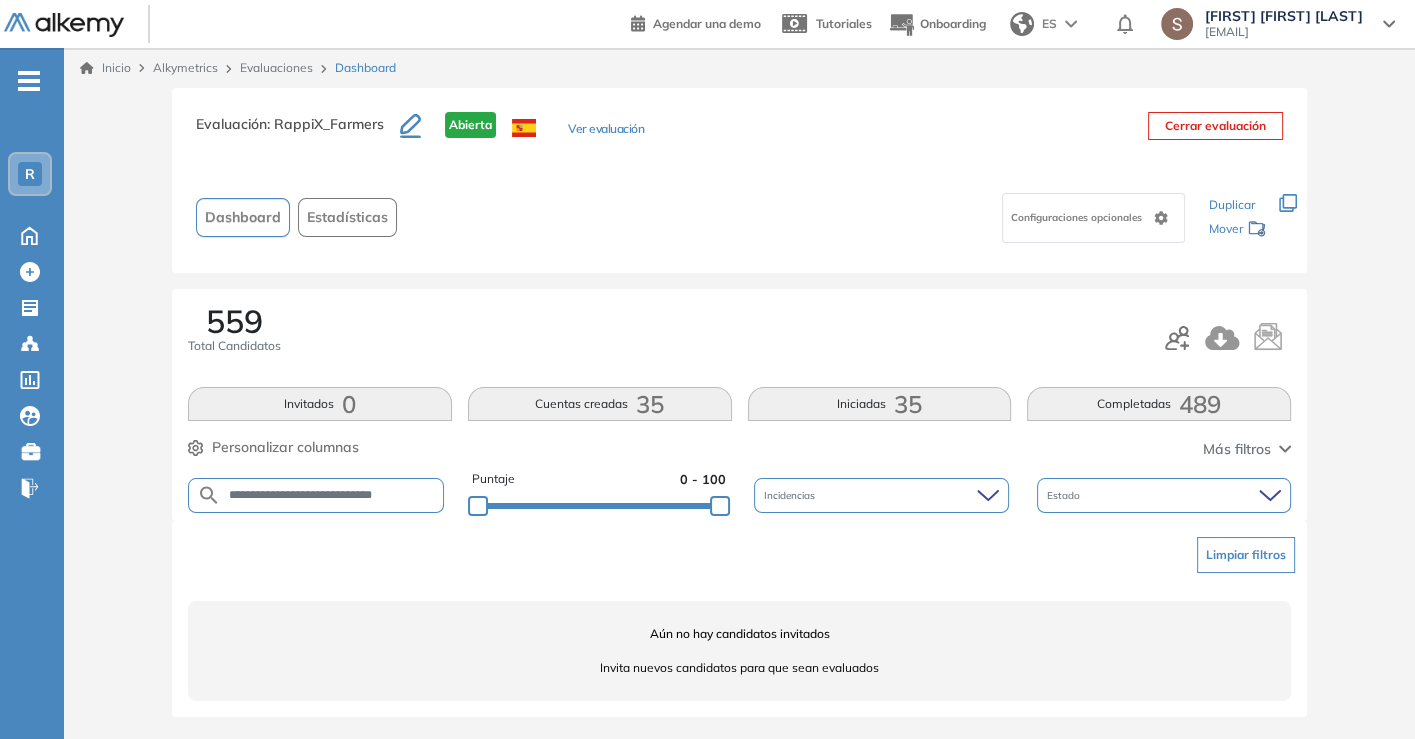 drag, startPoint x: 358, startPoint y: 484, endPoint x: 363, endPoint y: 498, distance: 14.866069 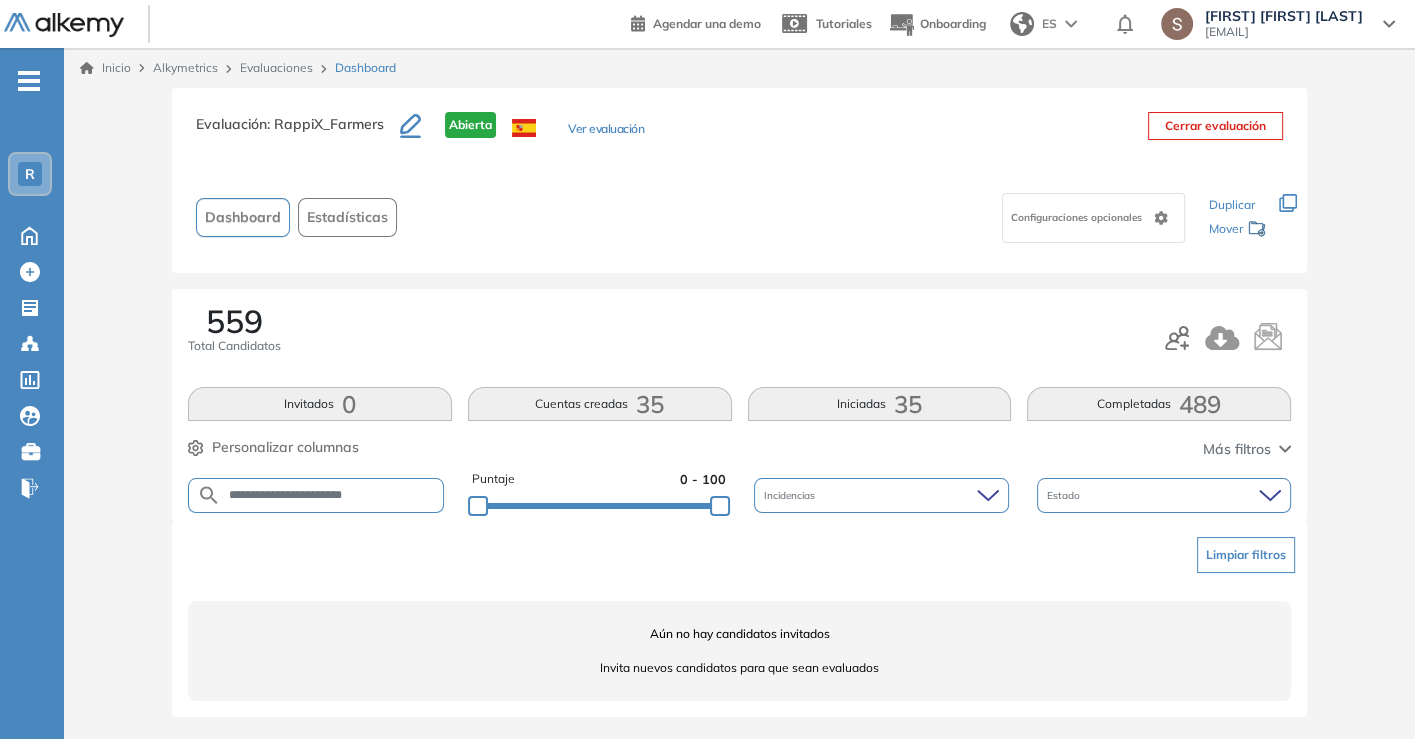 click on "**********" at bounding box center (332, 495) 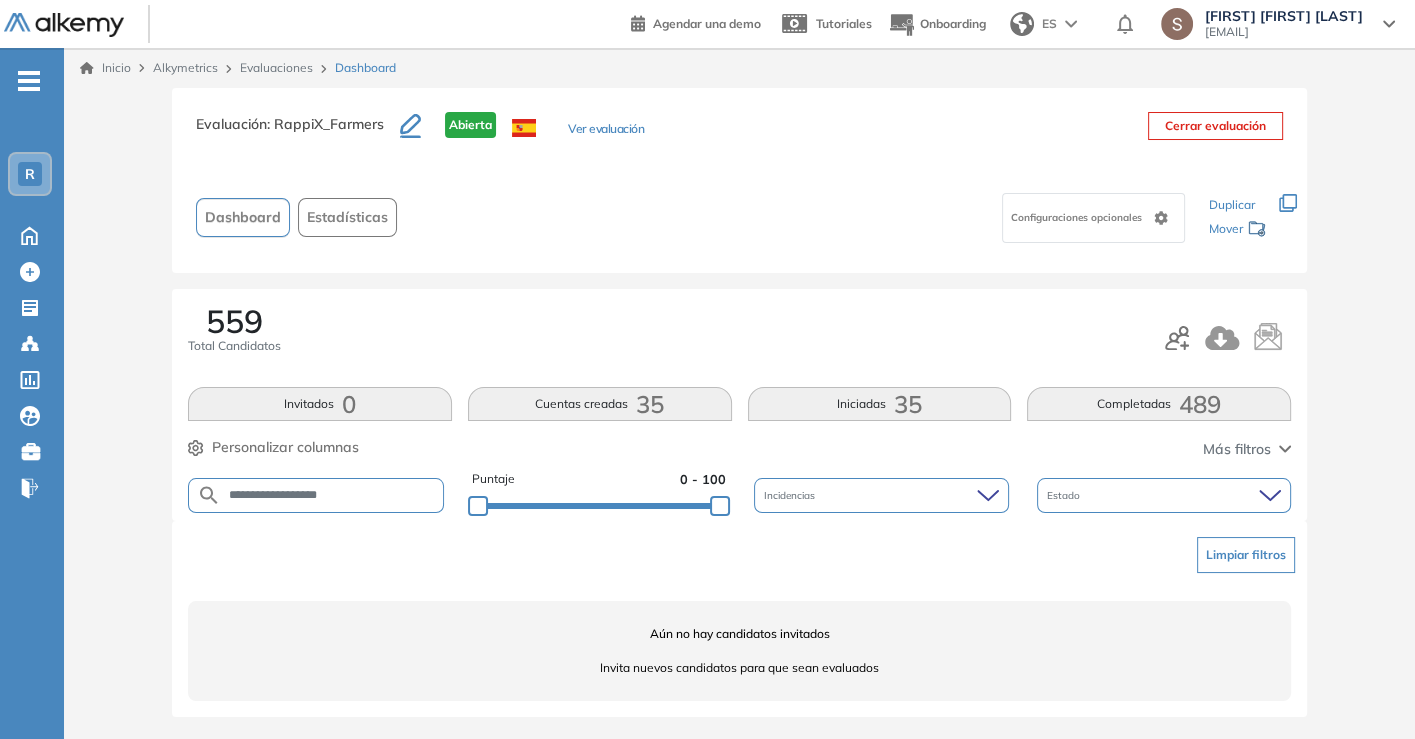 click on "**********" at bounding box center (332, 495) 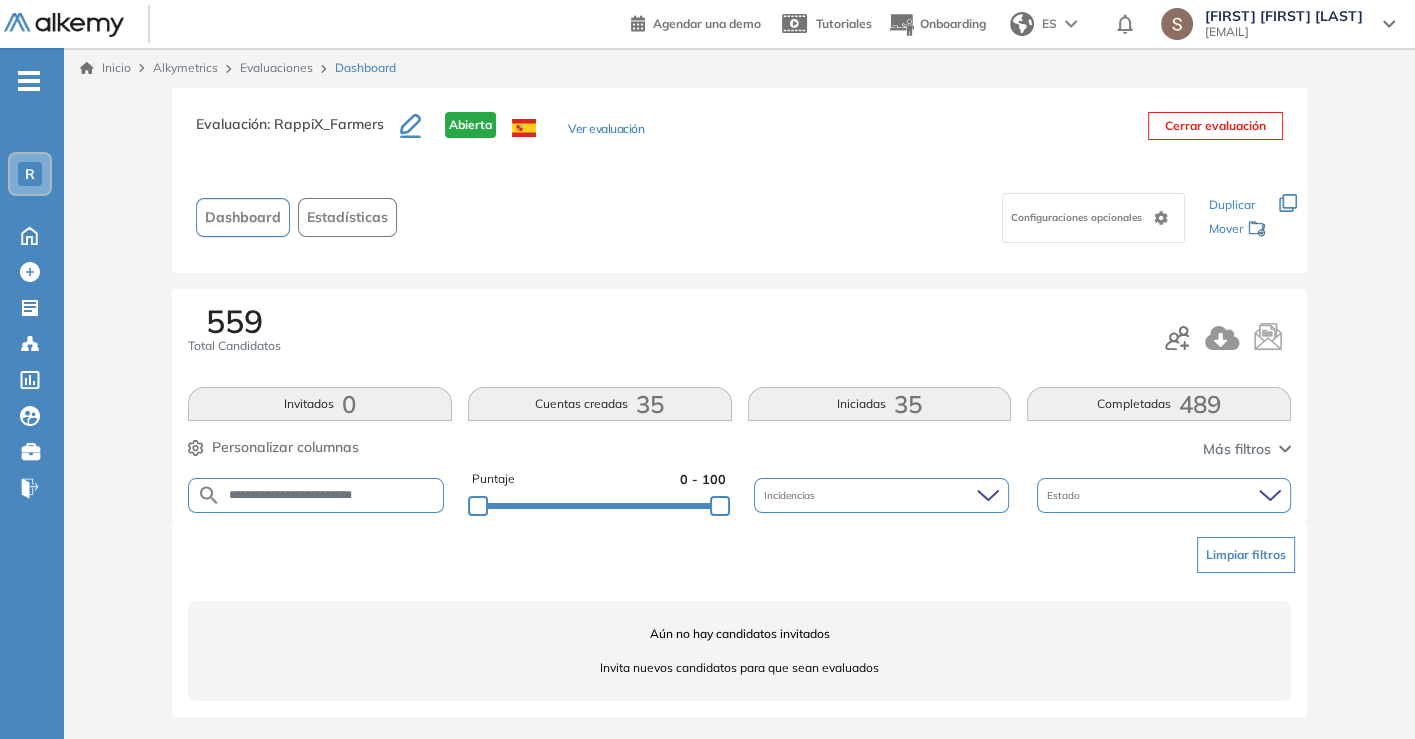 click on "**********" at bounding box center (332, 495) 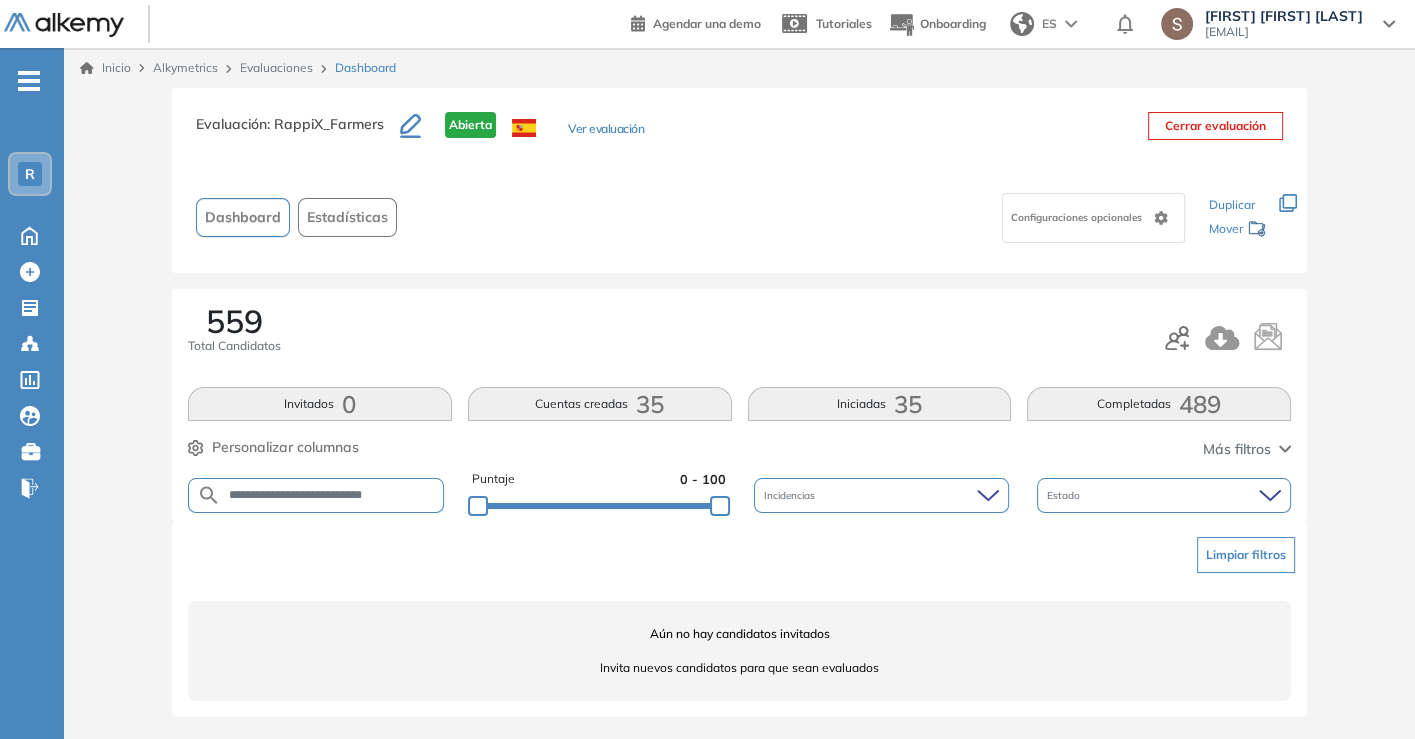 click on "**********" at bounding box center (332, 495) 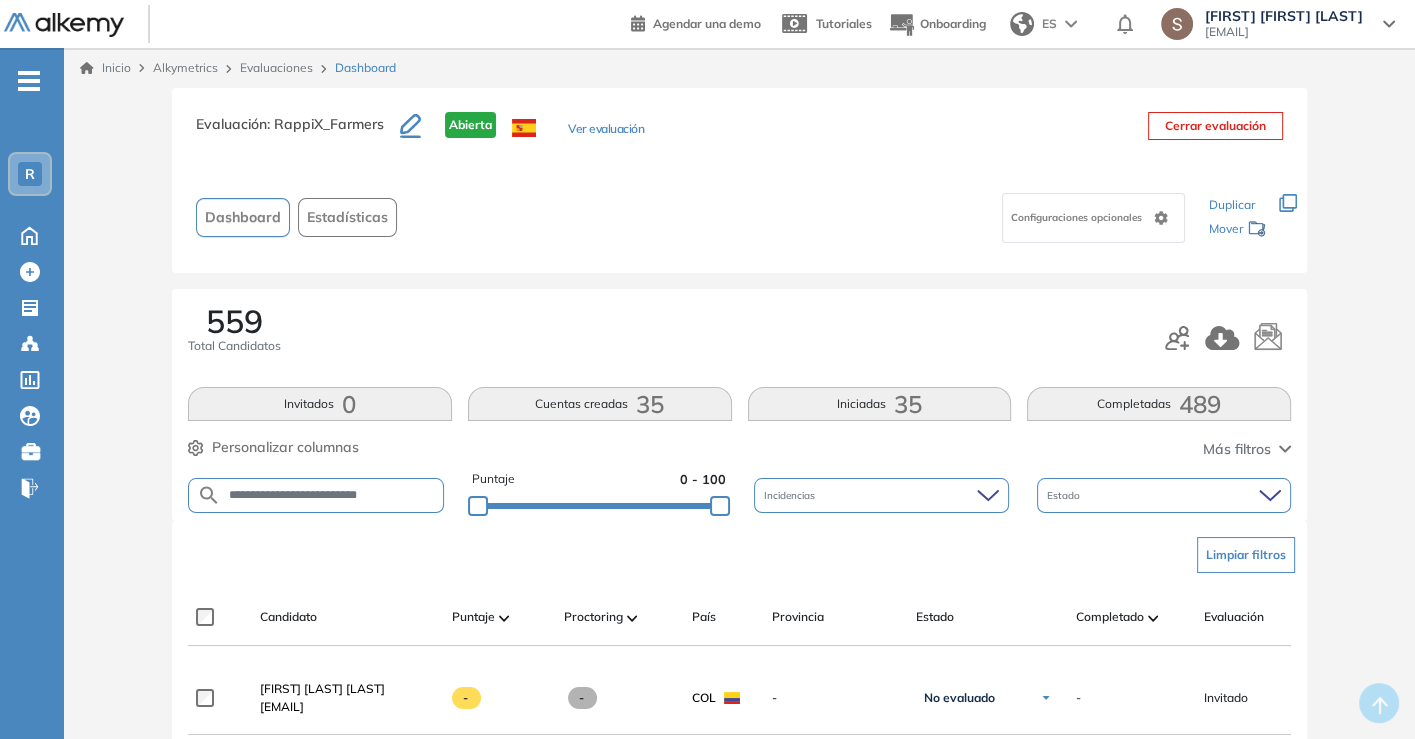 click on "**********" at bounding box center (332, 495) 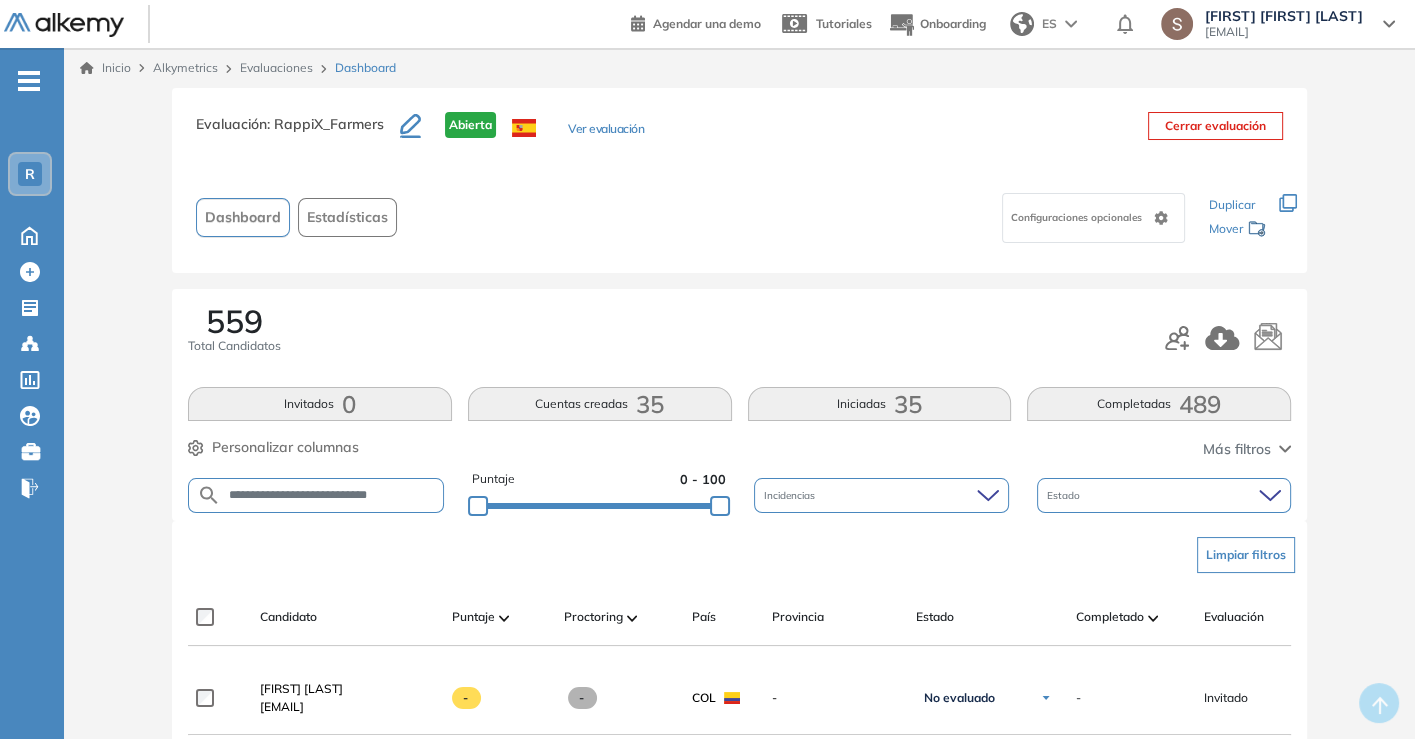 click on "**********" at bounding box center [332, 495] 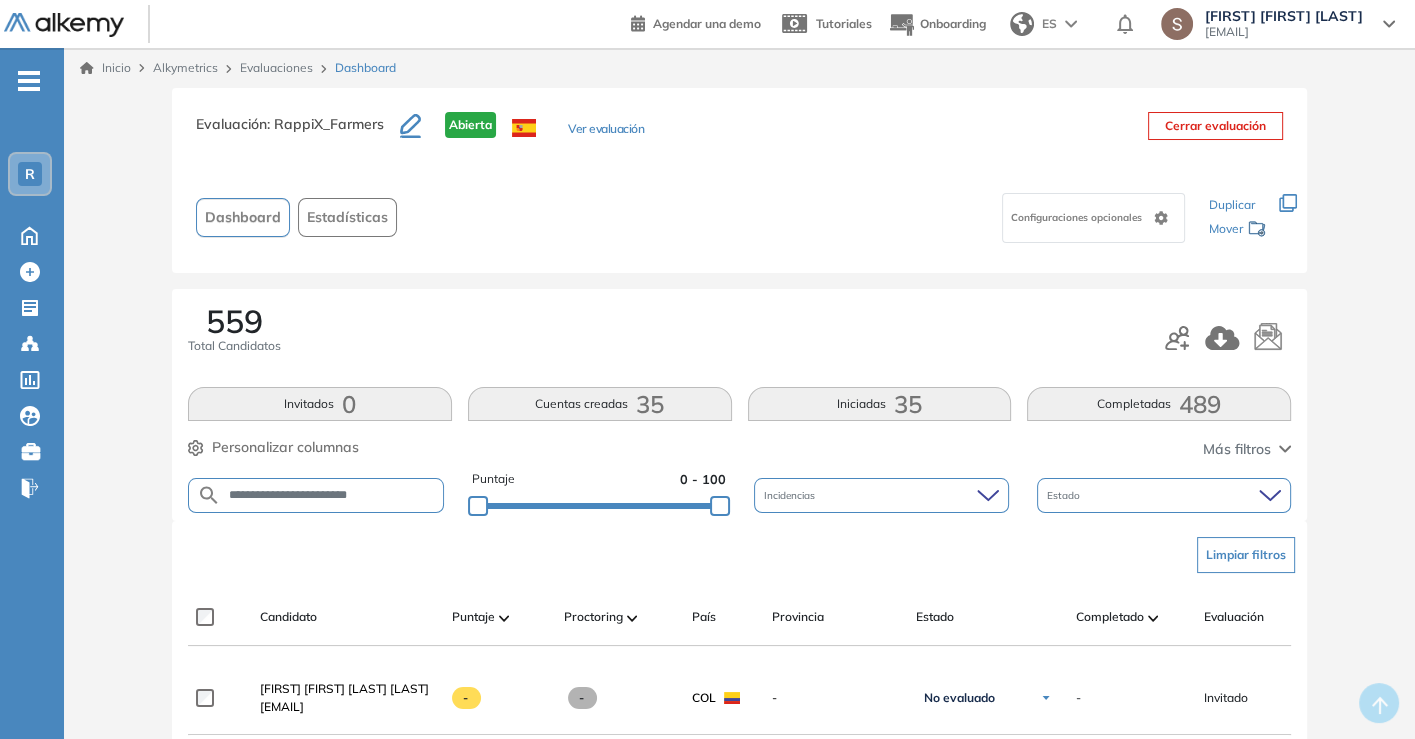 click on "**********" at bounding box center [332, 495] 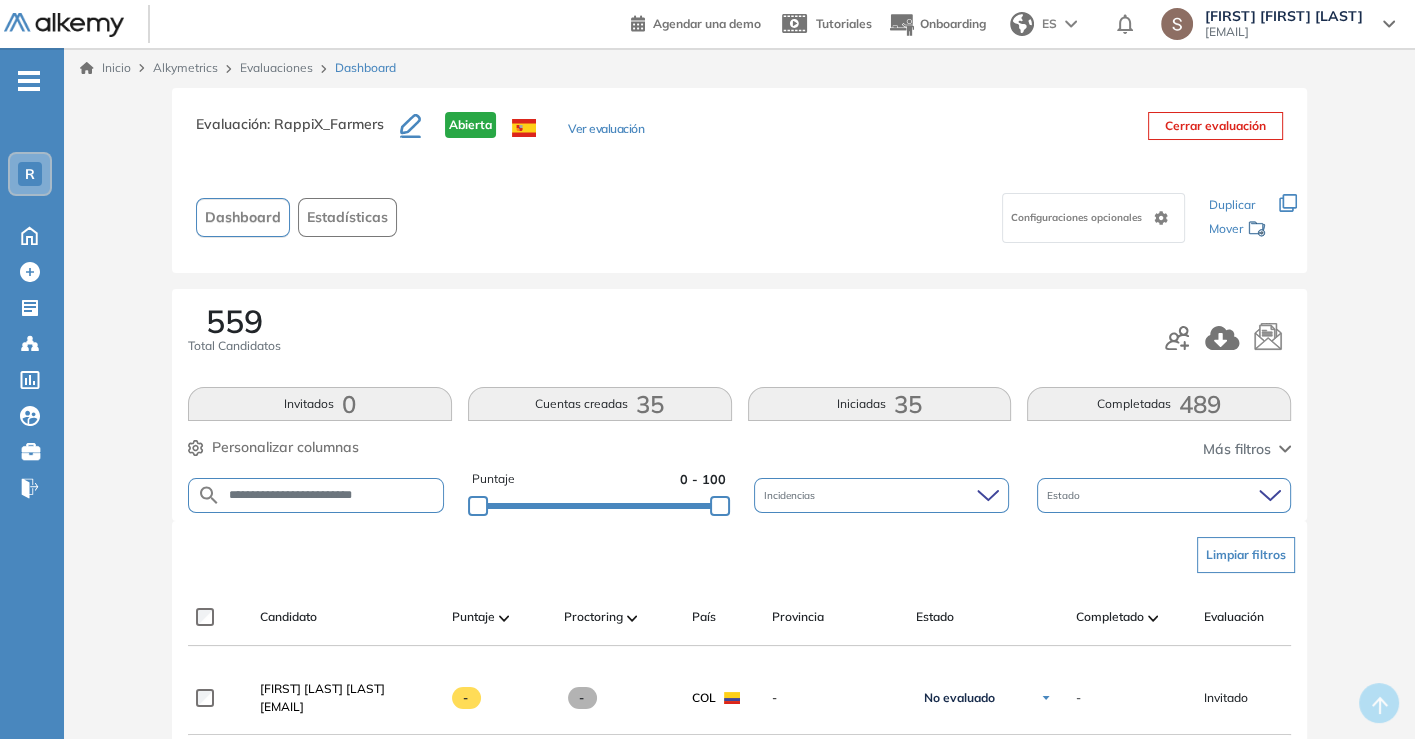 click on "**********" at bounding box center (332, 495) 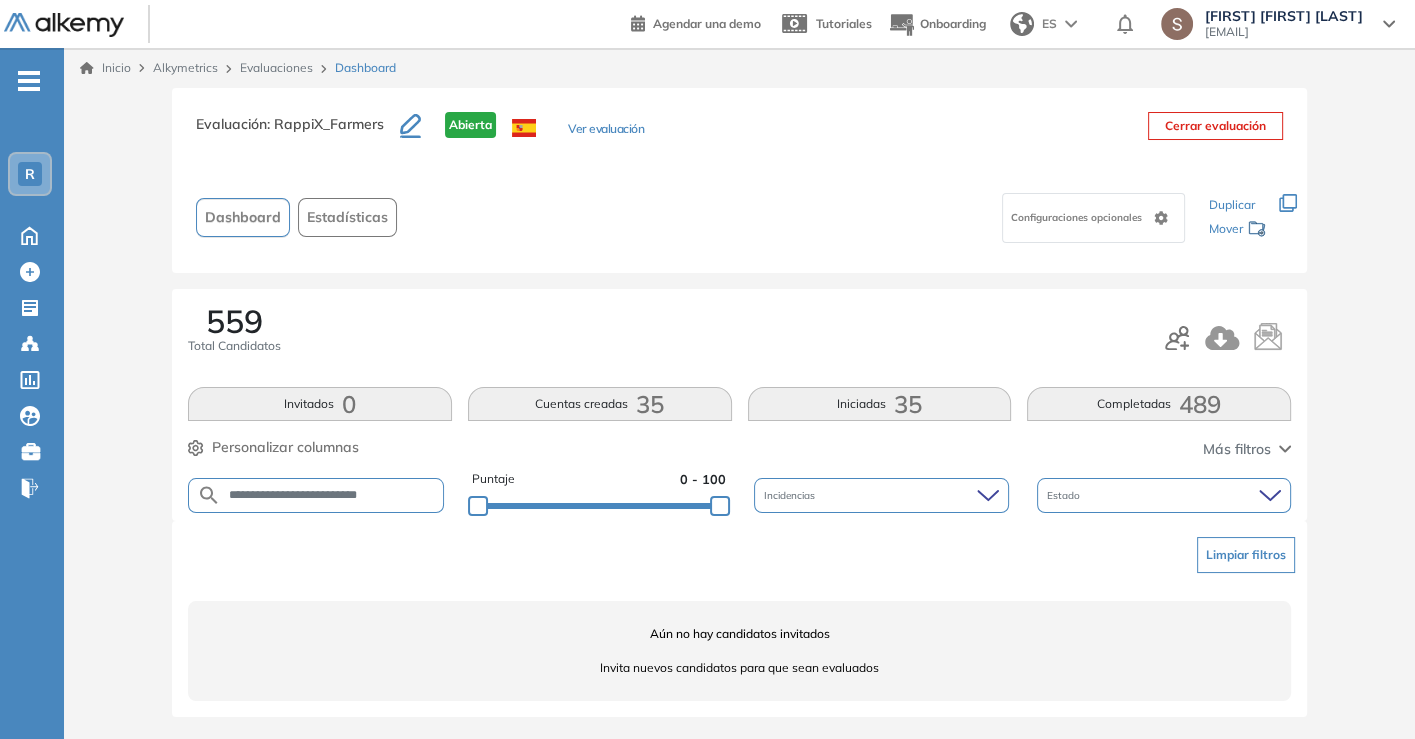 click on "**********" at bounding box center [332, 495] 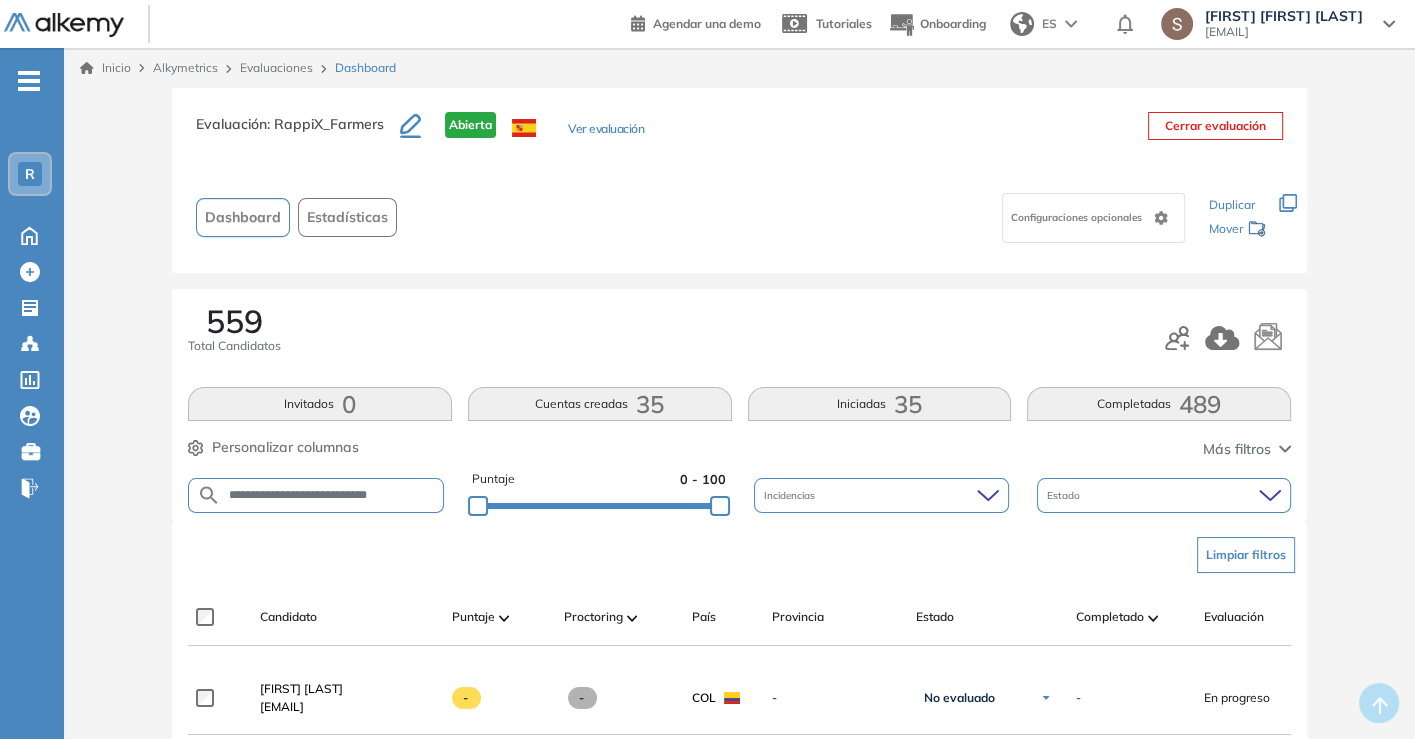 click on "**********" at bounding box center [332, 495] 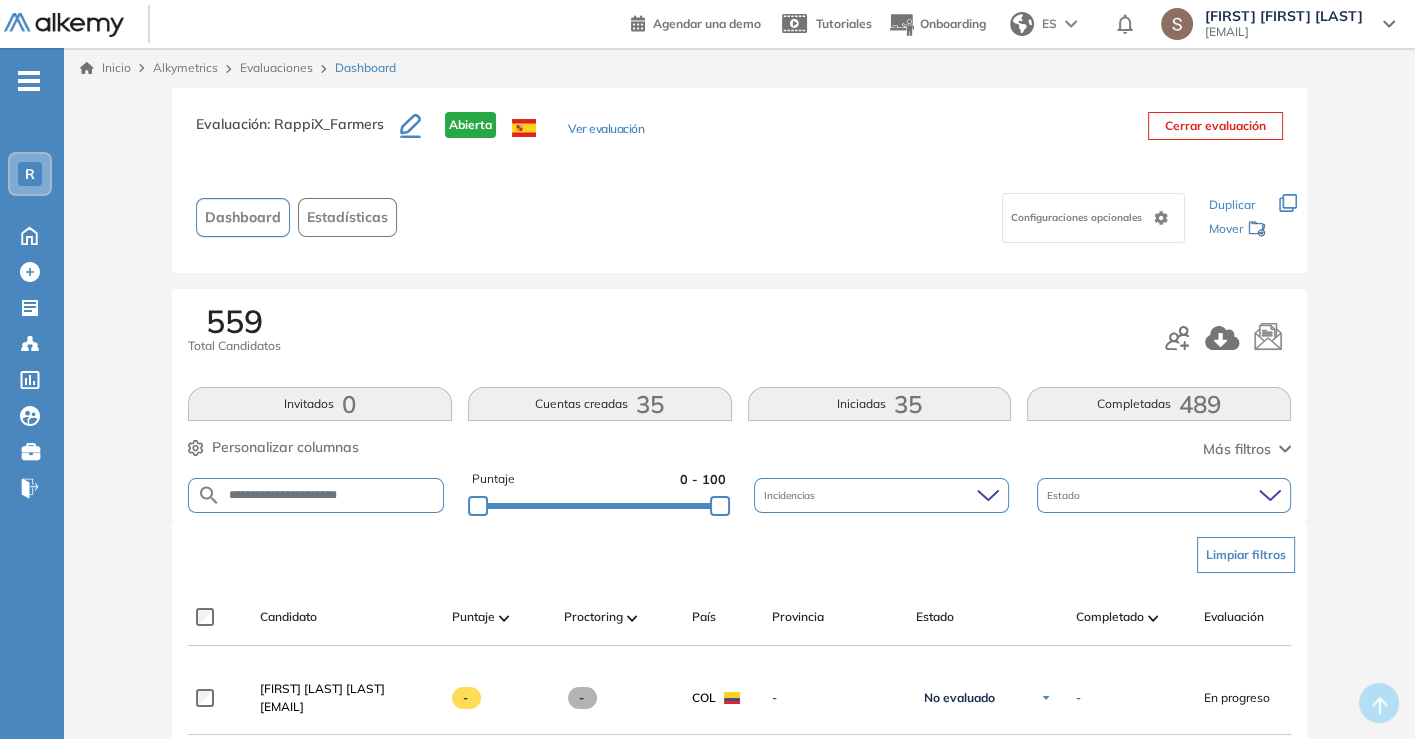 click on "**********" at bounding box center (316, 495) 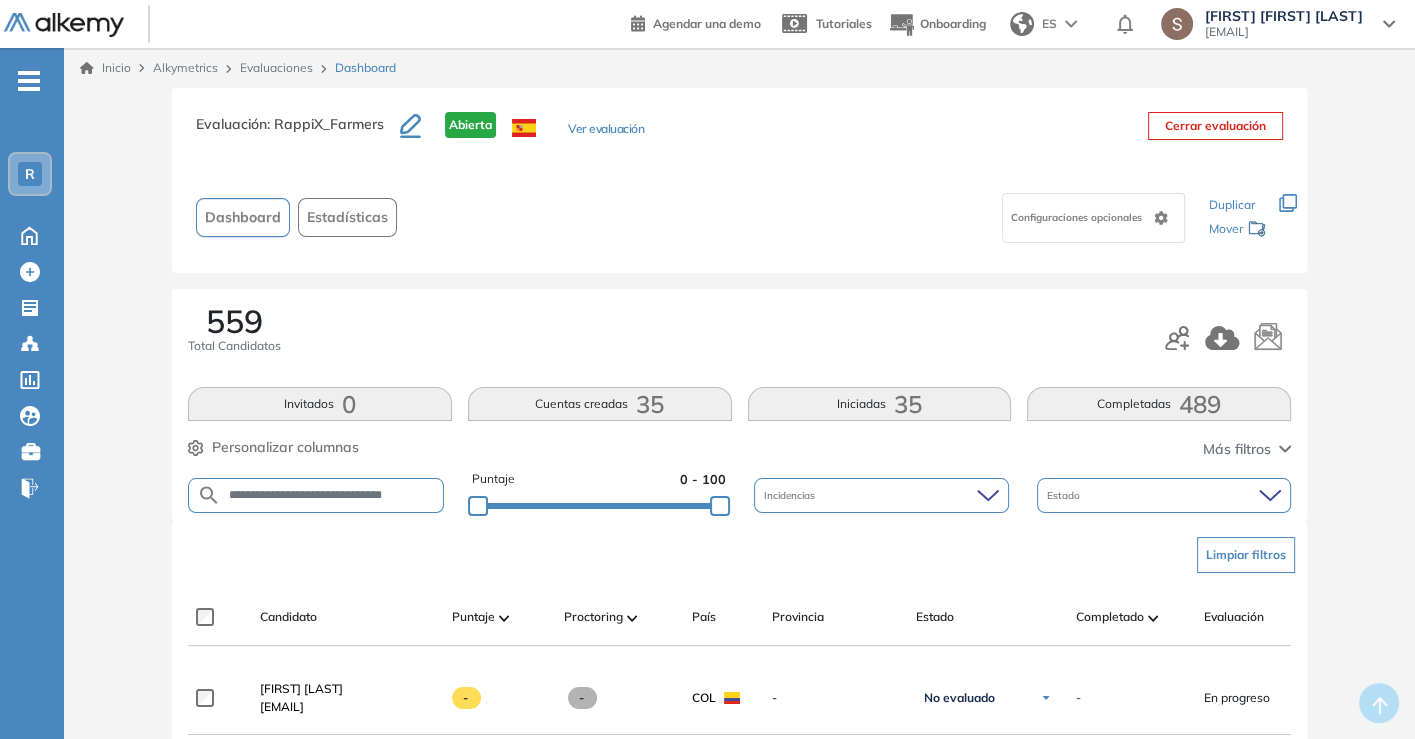 click on "**********" at bounding box center [332, 495] 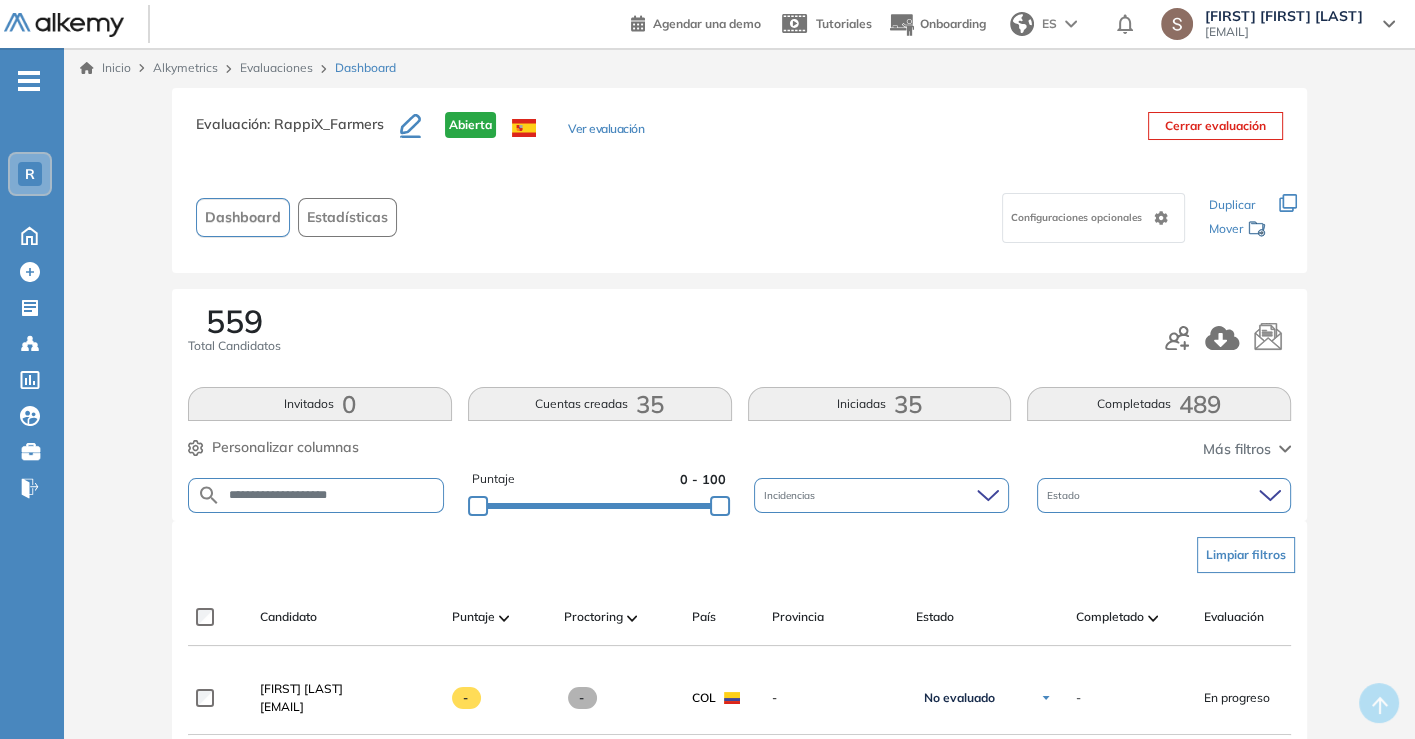 type on "**********" 